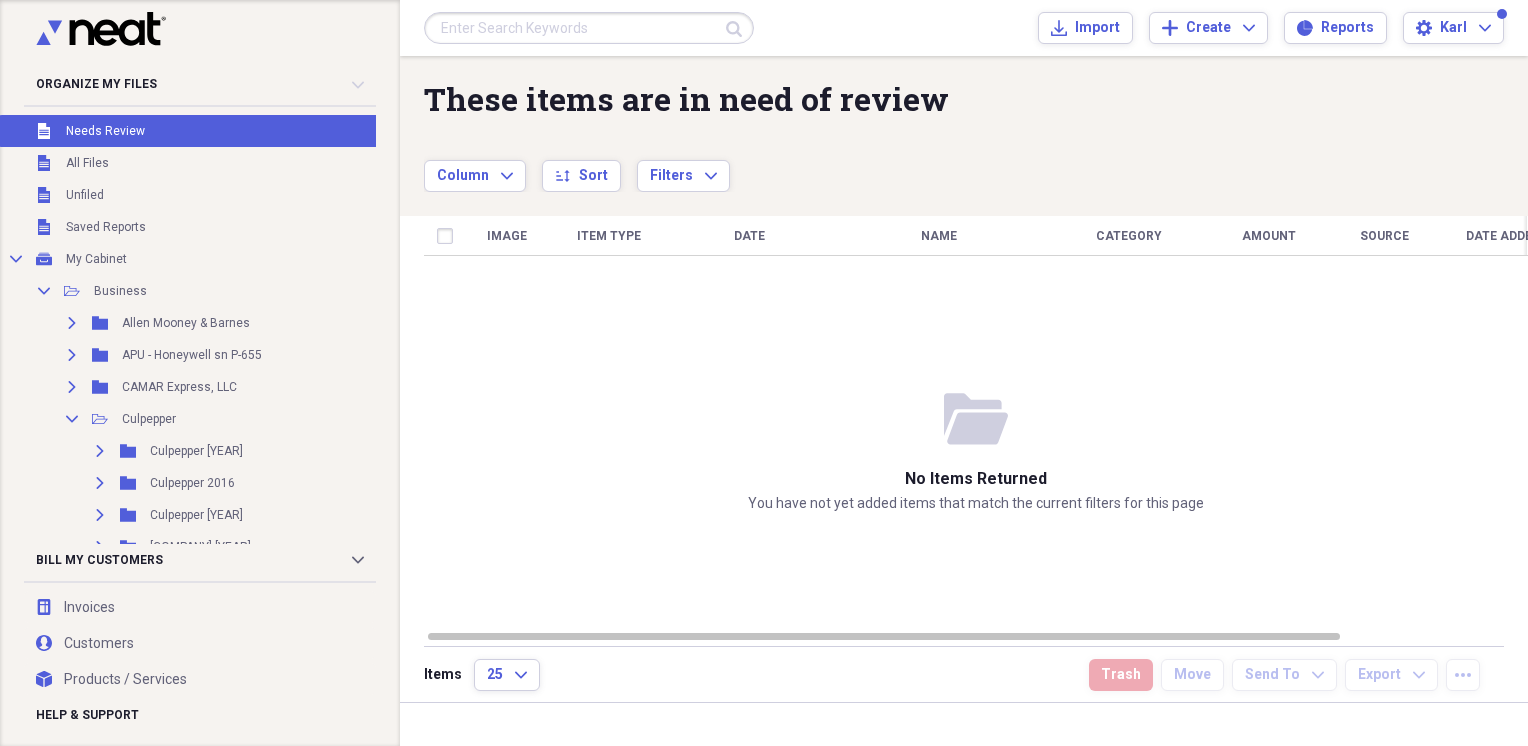 scroll, scrollTop: 0, scrollLeft: 0, axis: both 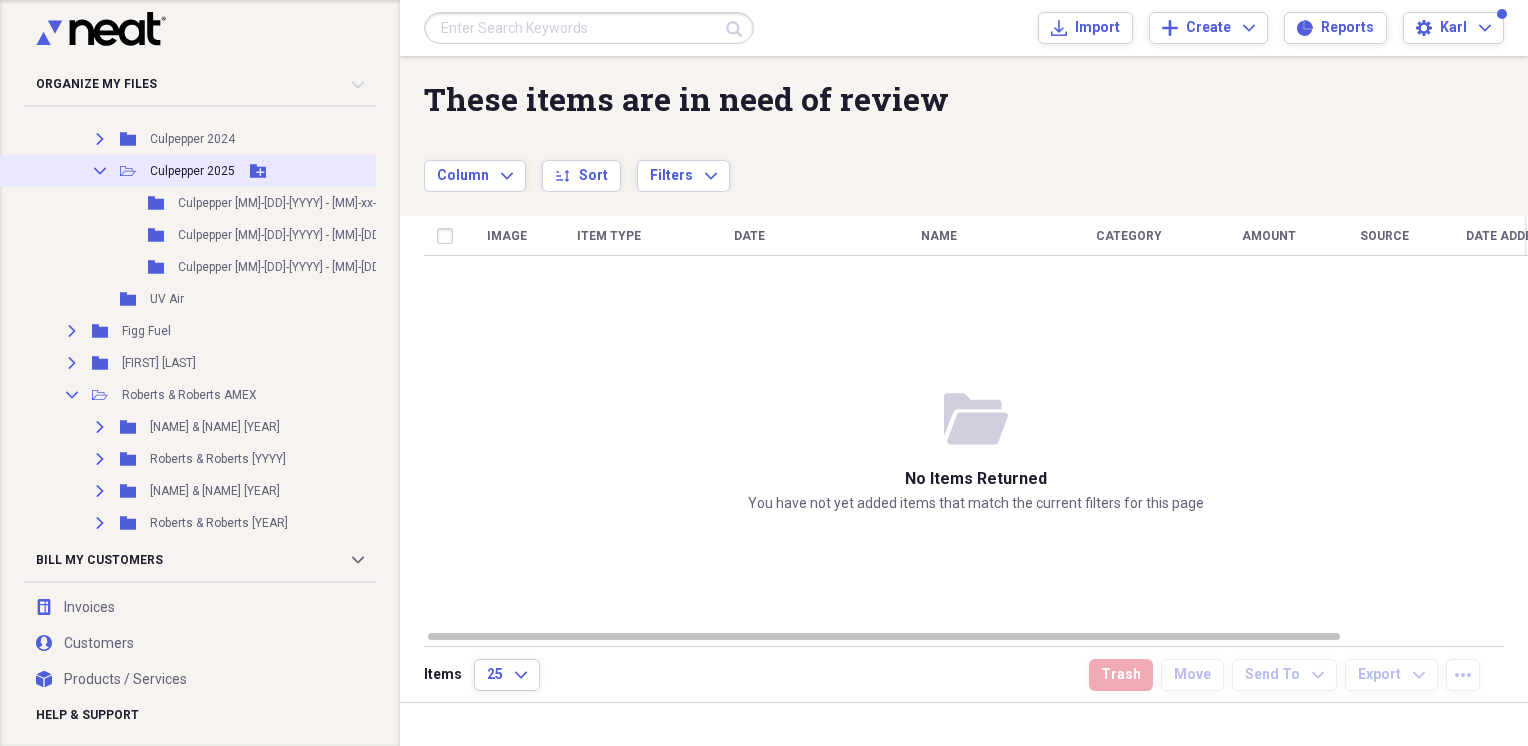 click on "Add Folder" 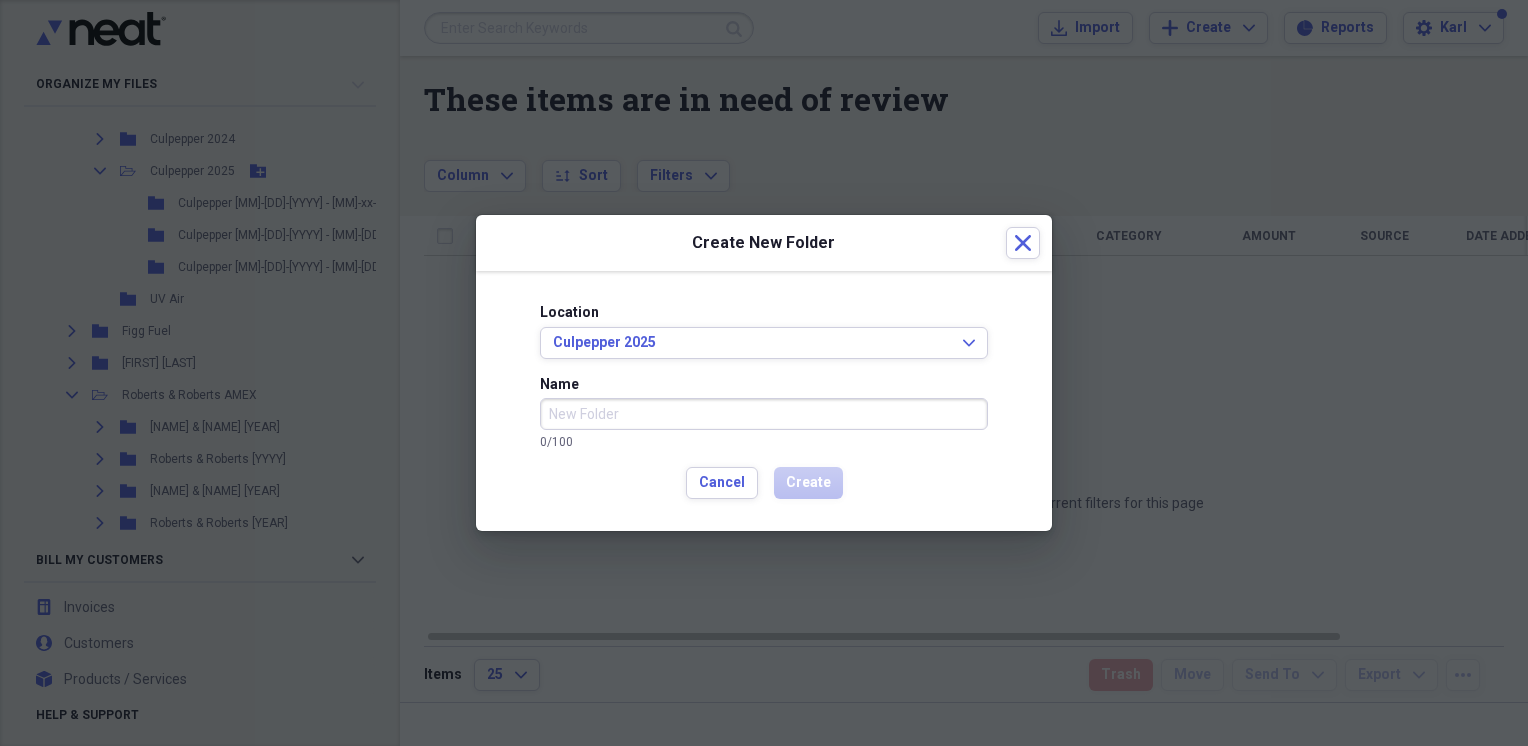 click on "Name" at bounding box center (764, 414) 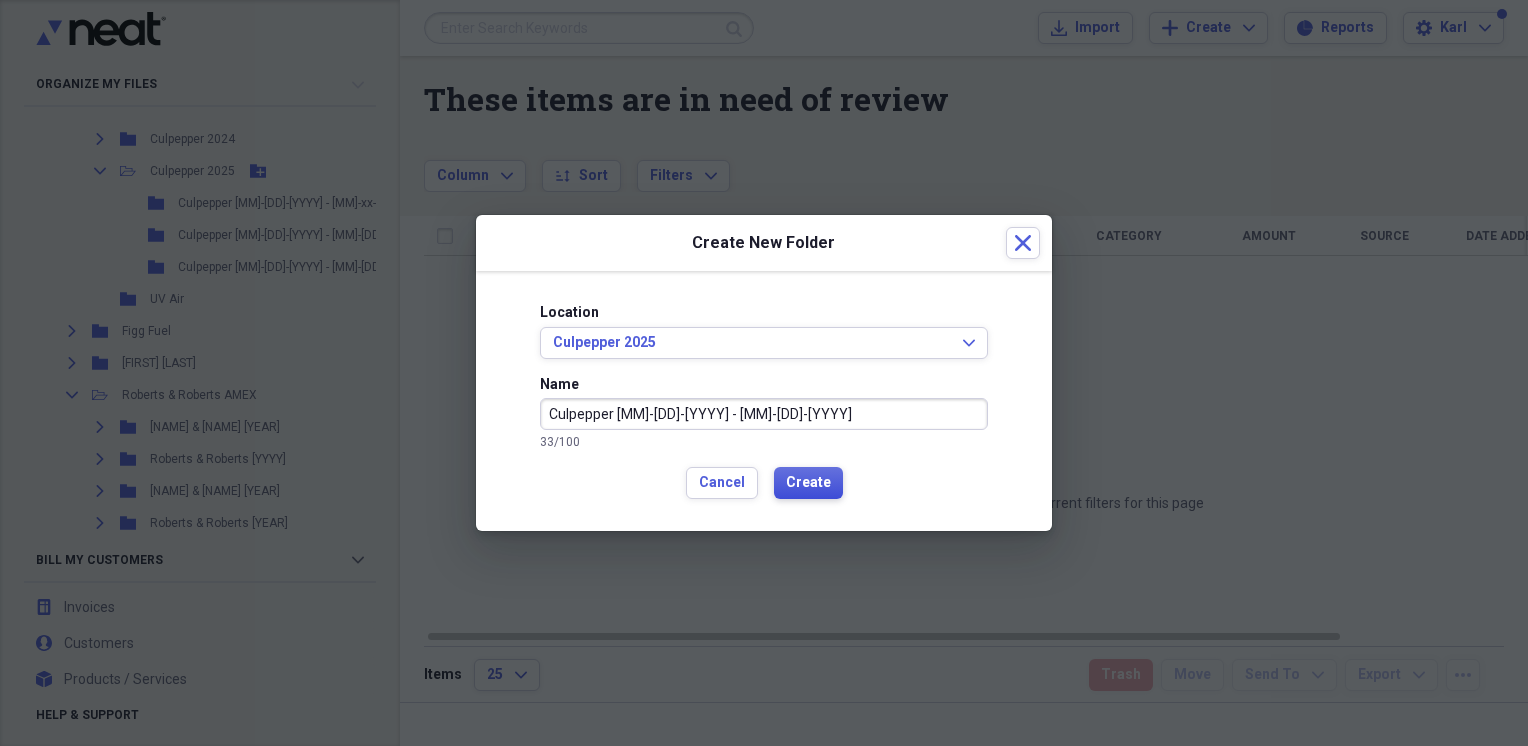 type on "Culpepper [MM]-[DD]-[YYYY] - [MM]-[DD]-[YYYY]" 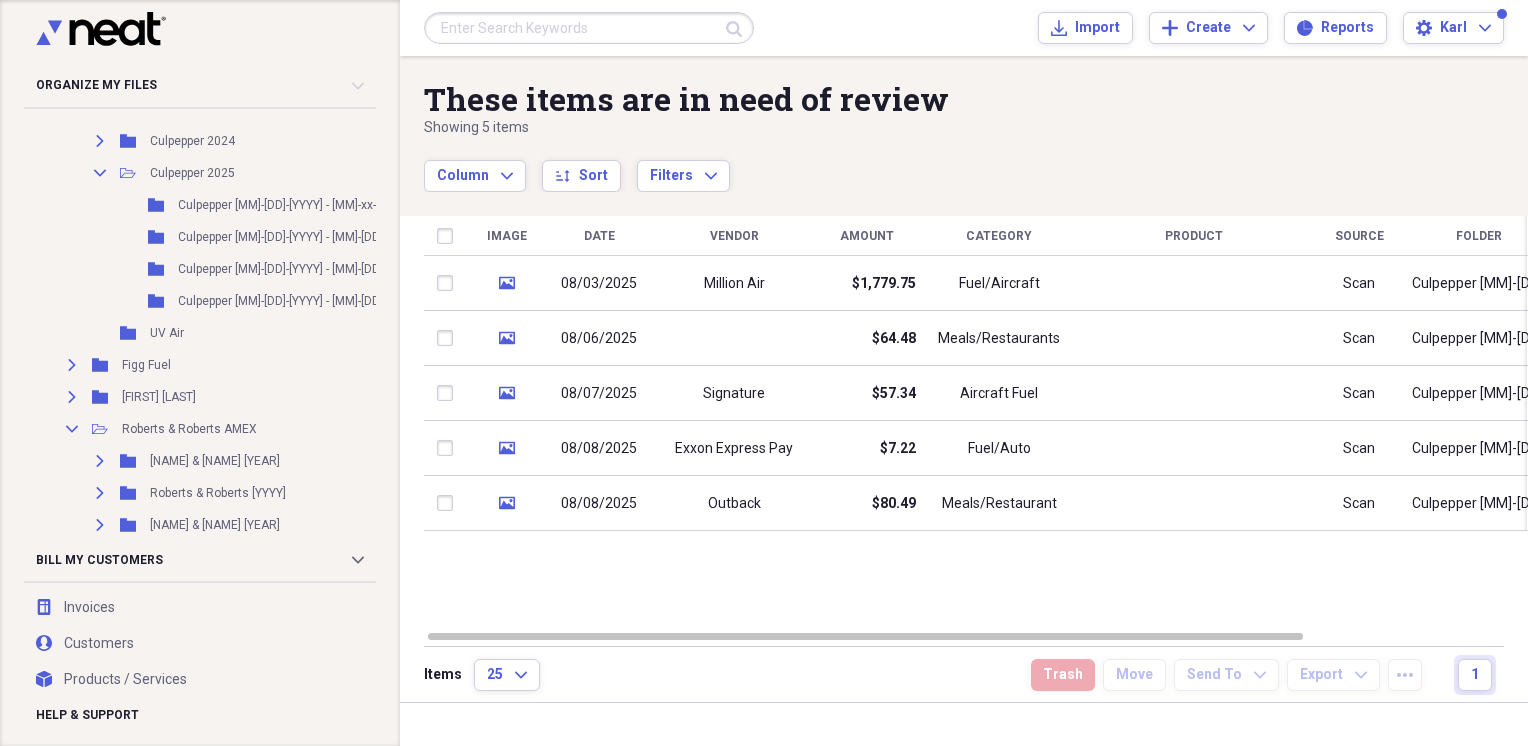 scroll, scrollTop: 0, scrollLeft: 0, axis: both 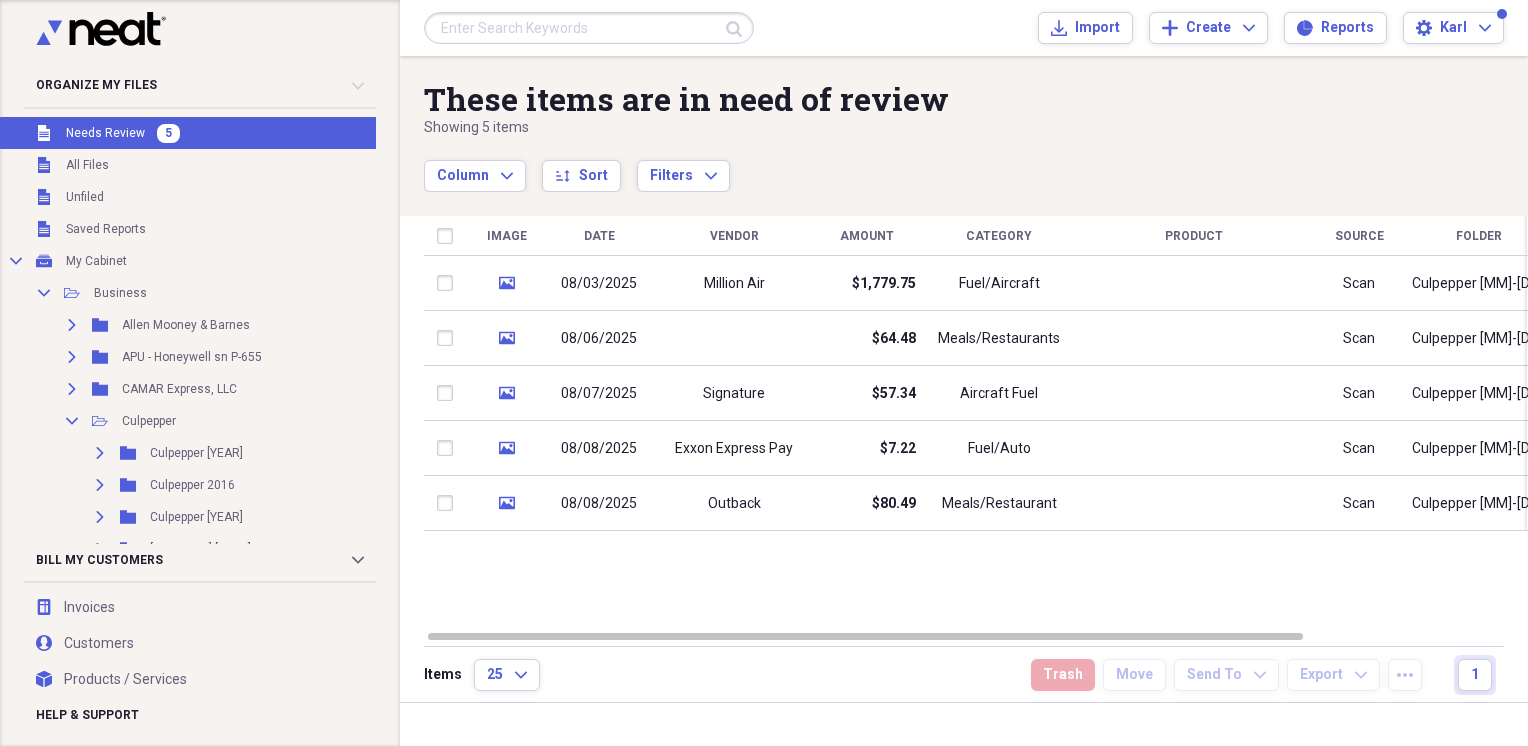 click on "Unfiled Needs Review 5" at bounding box center (256, 133) 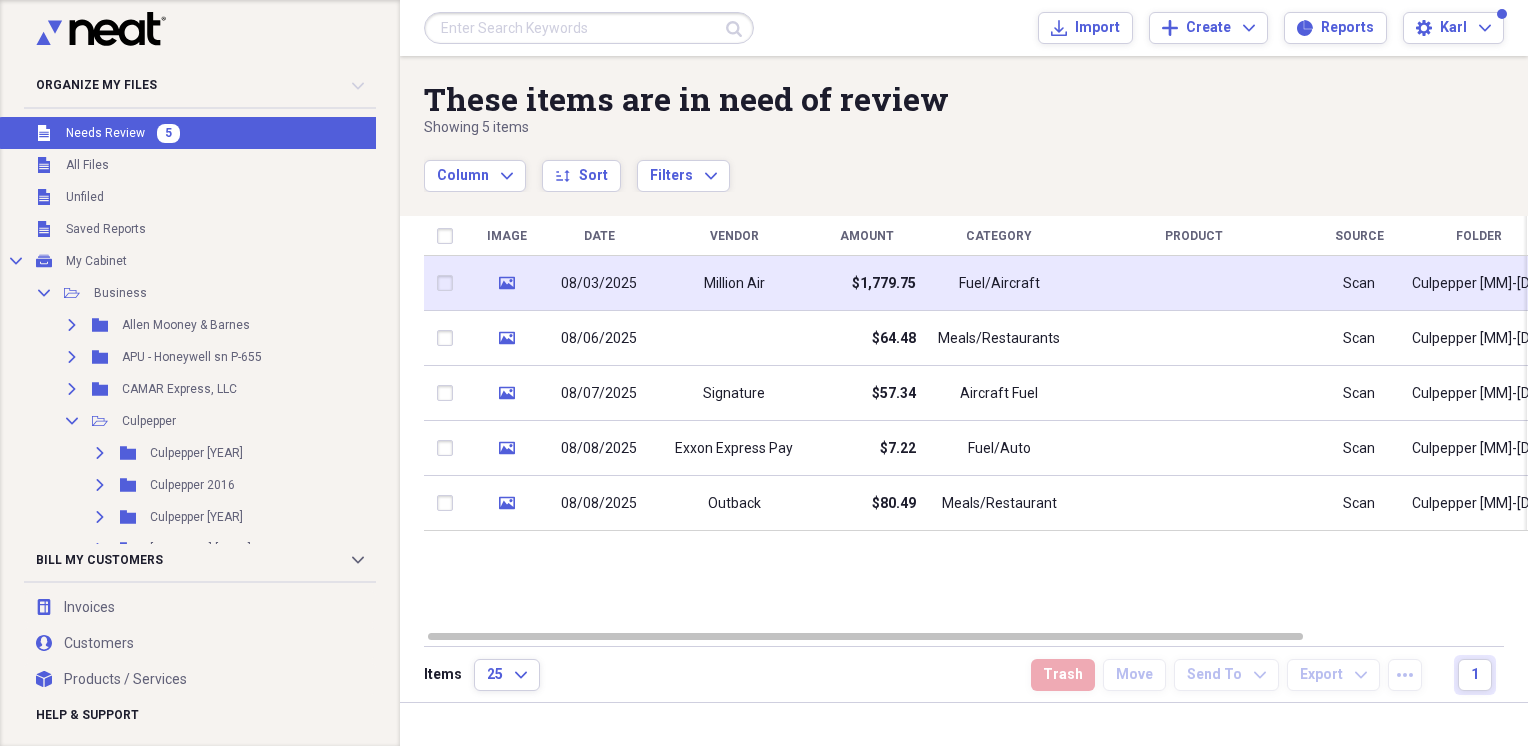 click on "media" at bounding box center (506, 283) 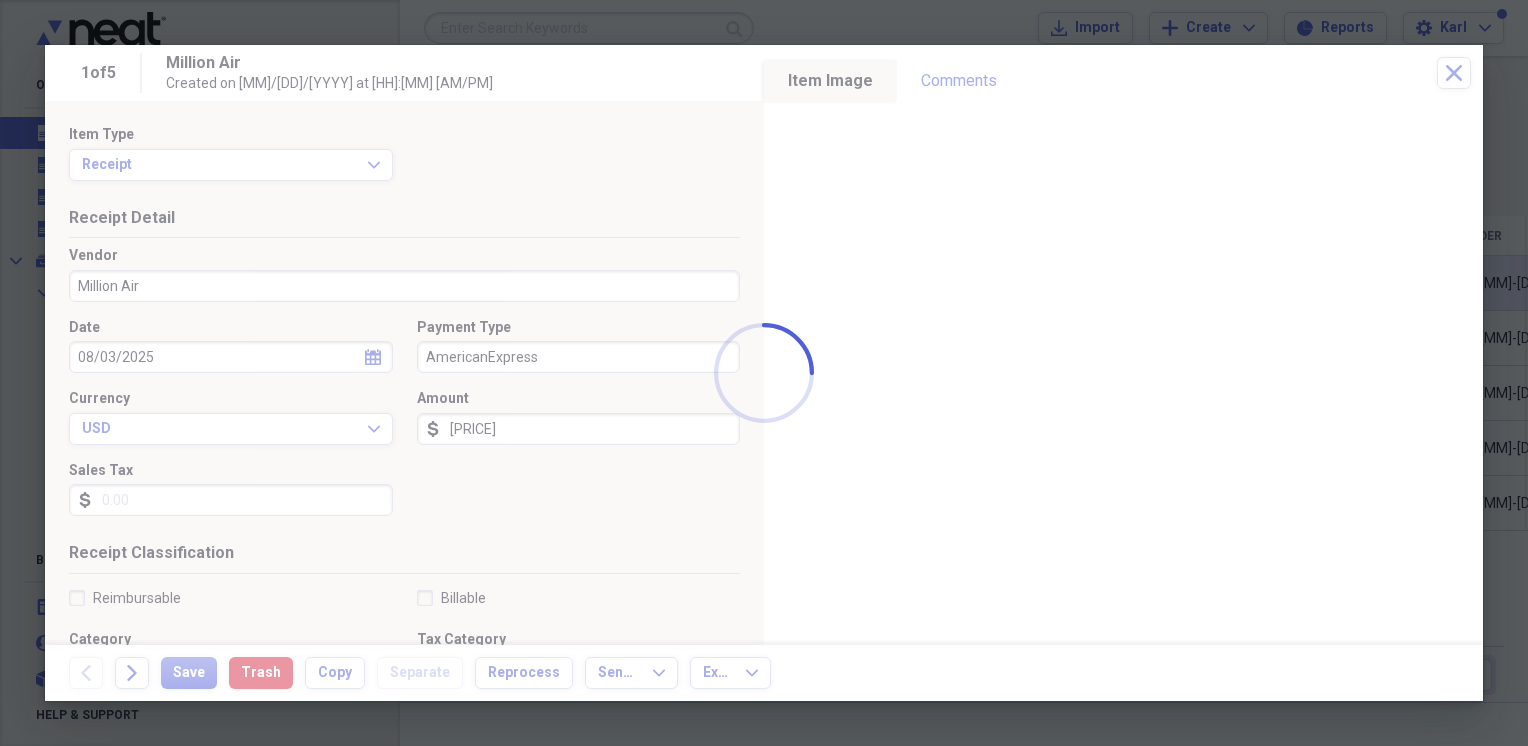 click on "Organize My Files 5 Collapse Unfiled Needs Review 5 Unfiled All Files Unfiled Unfiled Unfiled Saved Reports Collapse My Cabinet My Cabinet Add Folder Collapse Open Folder Business Add Folder Expand Folder [LAST] [COMPANY] Add Folder Expand Folder APU - Honeywell sn P-655 Add Folder Expand Folder CAMAR Express, LLC Add Folder Collapse Open Folder Culpepper Add Folder Expand Folder Culpepper 2015 Add Folder Expand Folder Culpepper 2016 Add Folder Expand Folder Culpepper 2017 Add Folder Expand Folder Culpepper 2018 Add Folder Expand Folder Culpepper 2019 Add Folder Expand Folder Culpepper 2020 Add Folder Expand Folder Culpepper 2021 Add Folder Expand Folder Culpepper 2022 Add Folder Expand Folder Culpepper 2023 Add Folder Expand Folder Culpepper 2024 Add Folder Collapse Open Folder Culpepper 2025 Add Folder Folder Culpepper [DATE] - [DATE] Add Folder Folder Culpepper [DATE] - [DATE] Add Folder Folder Culpepper [DATE] - [DATE] Add Folder Folder Culpepper [DATE] - [DATE] Folder" at bounding box center [764, 373] 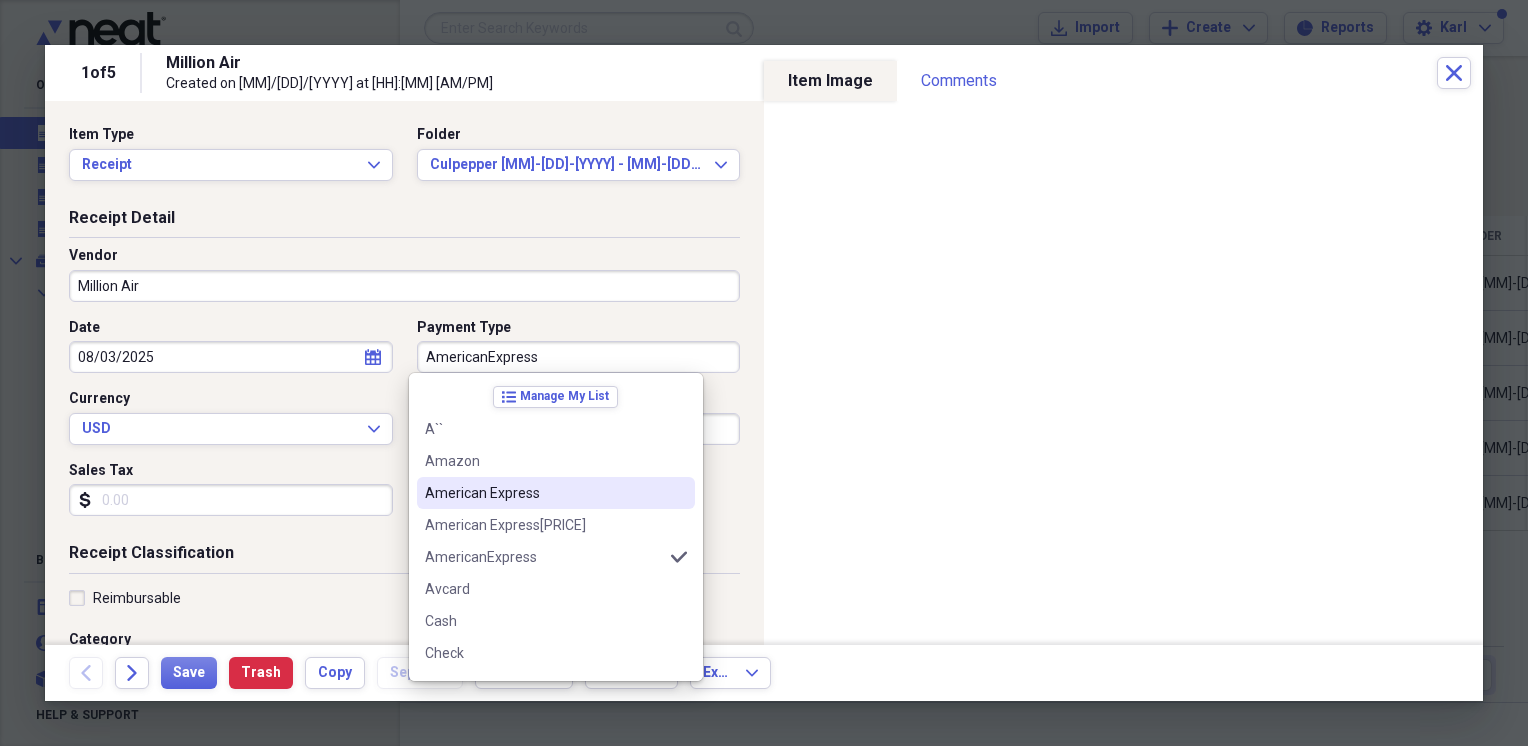 click on "American Express" at bounding box center [544, 493] 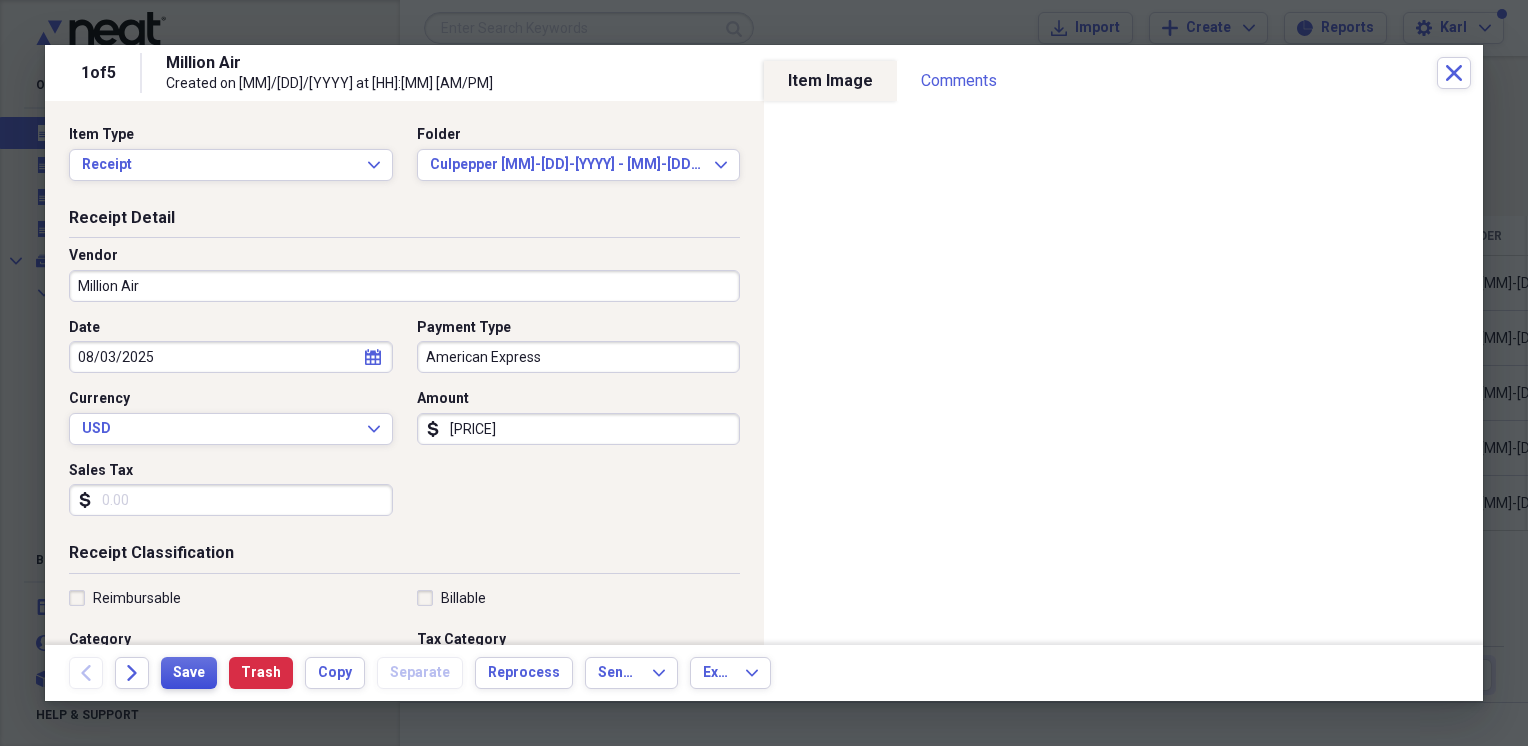 click on "Save" at bounding box center (189, 673) 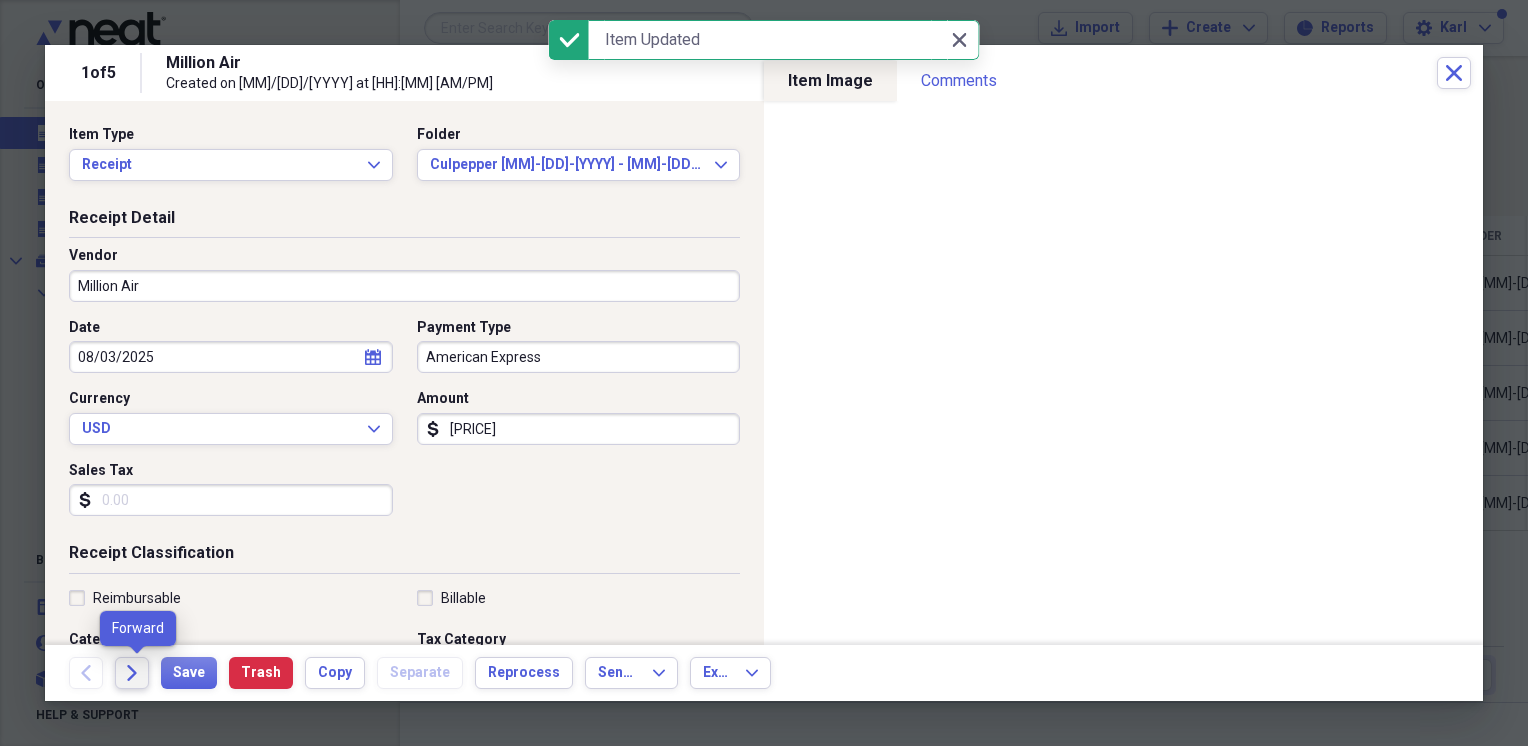 click 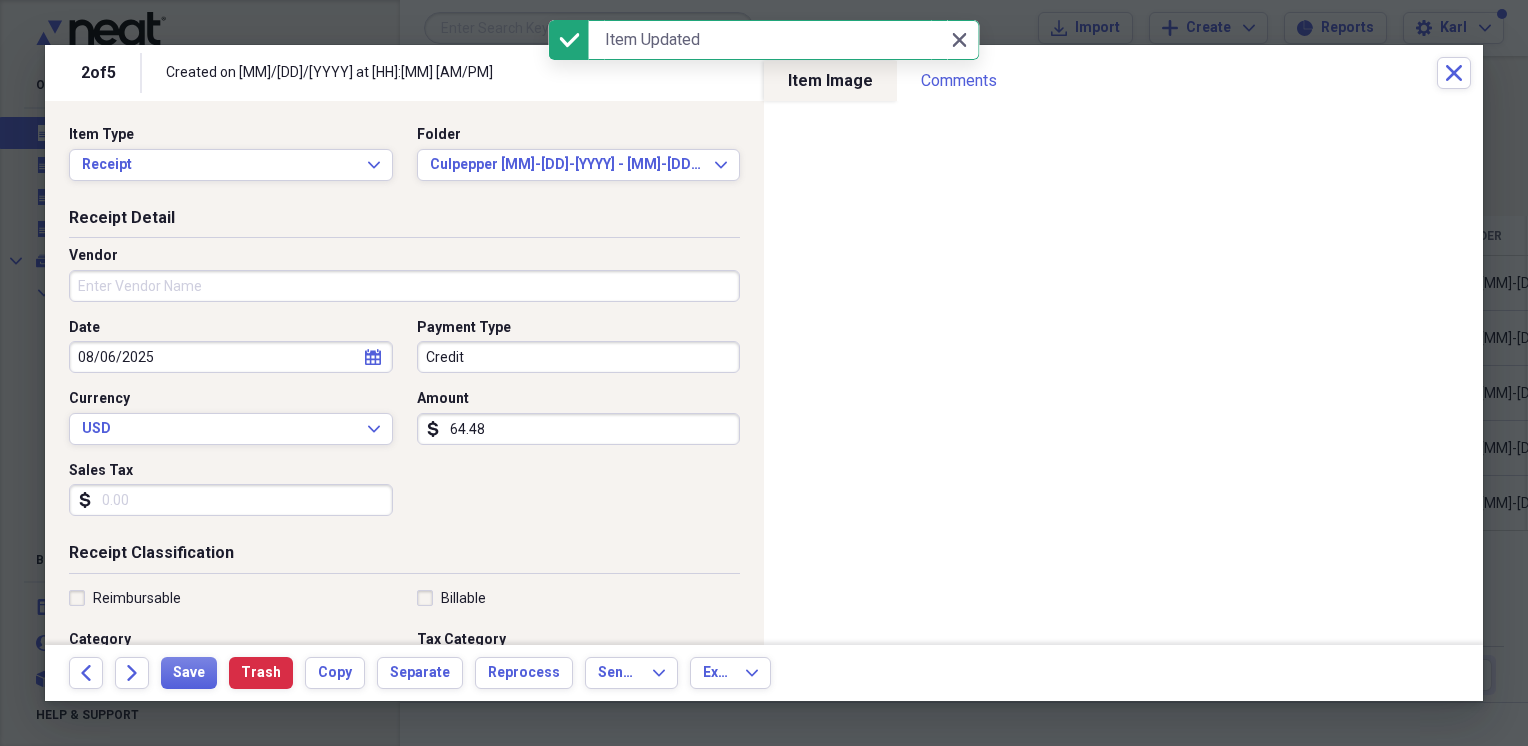 click on "Credit" at bounding box center (579, 357) 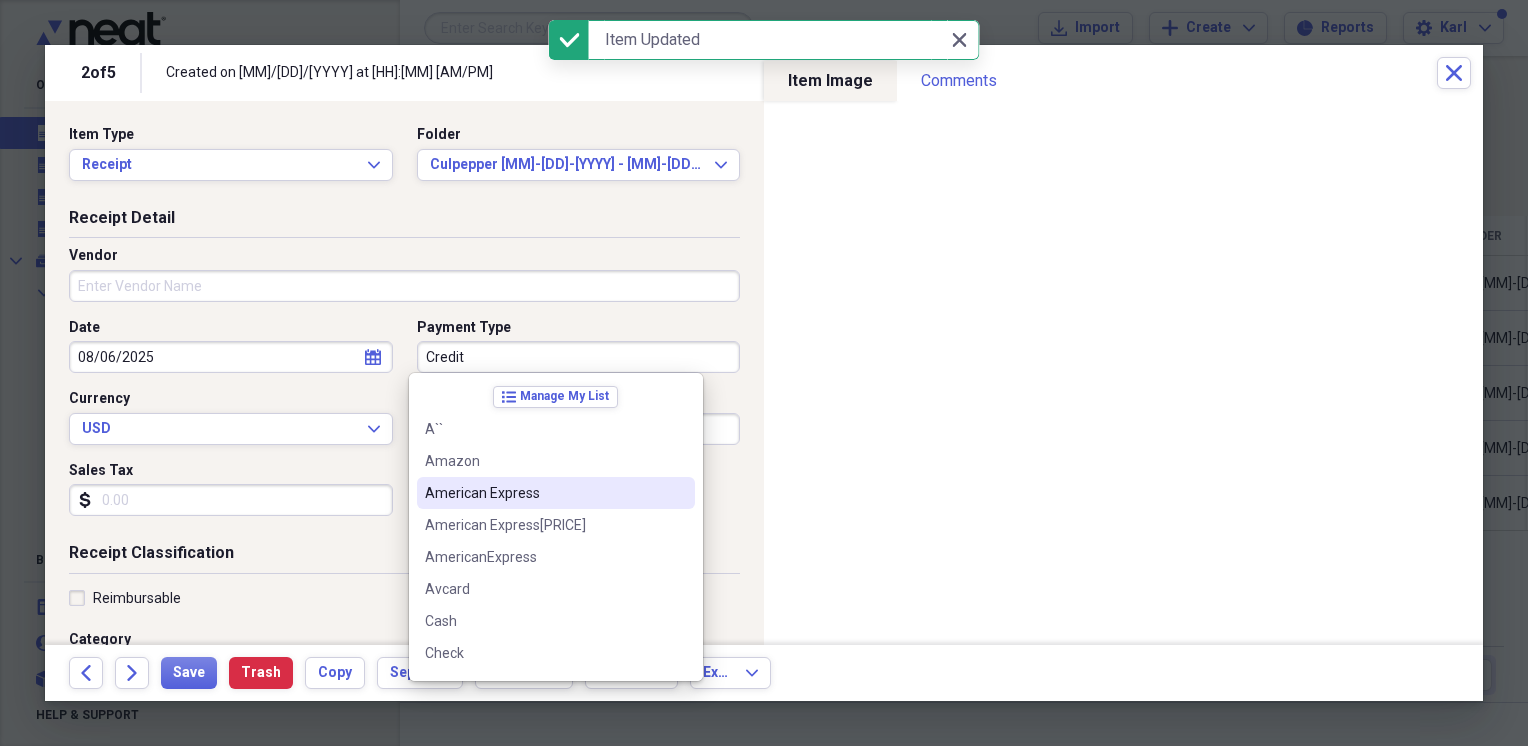 click on "American Express" at bounding box center (544, 493) 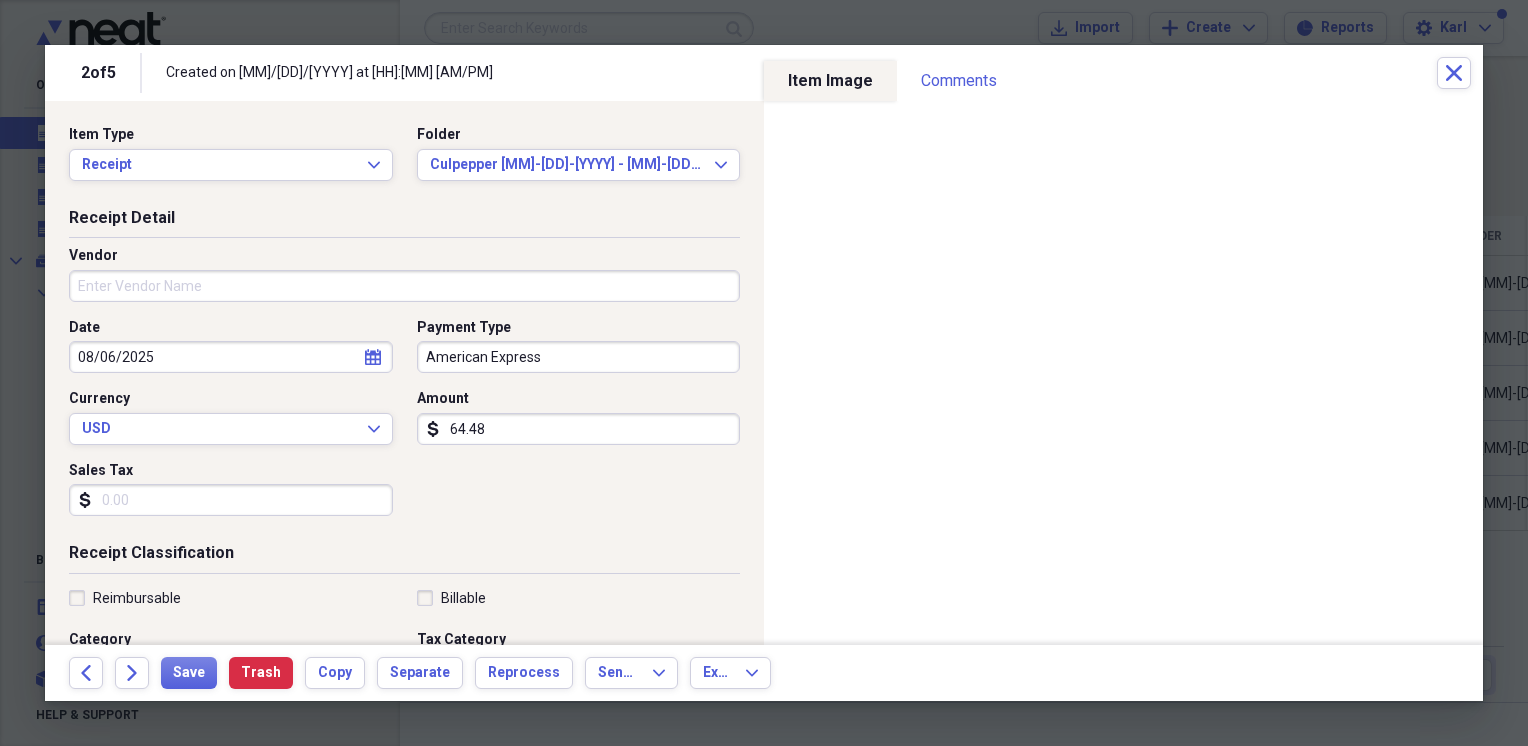 click on "Vendor" at bounding box center [404, 286] 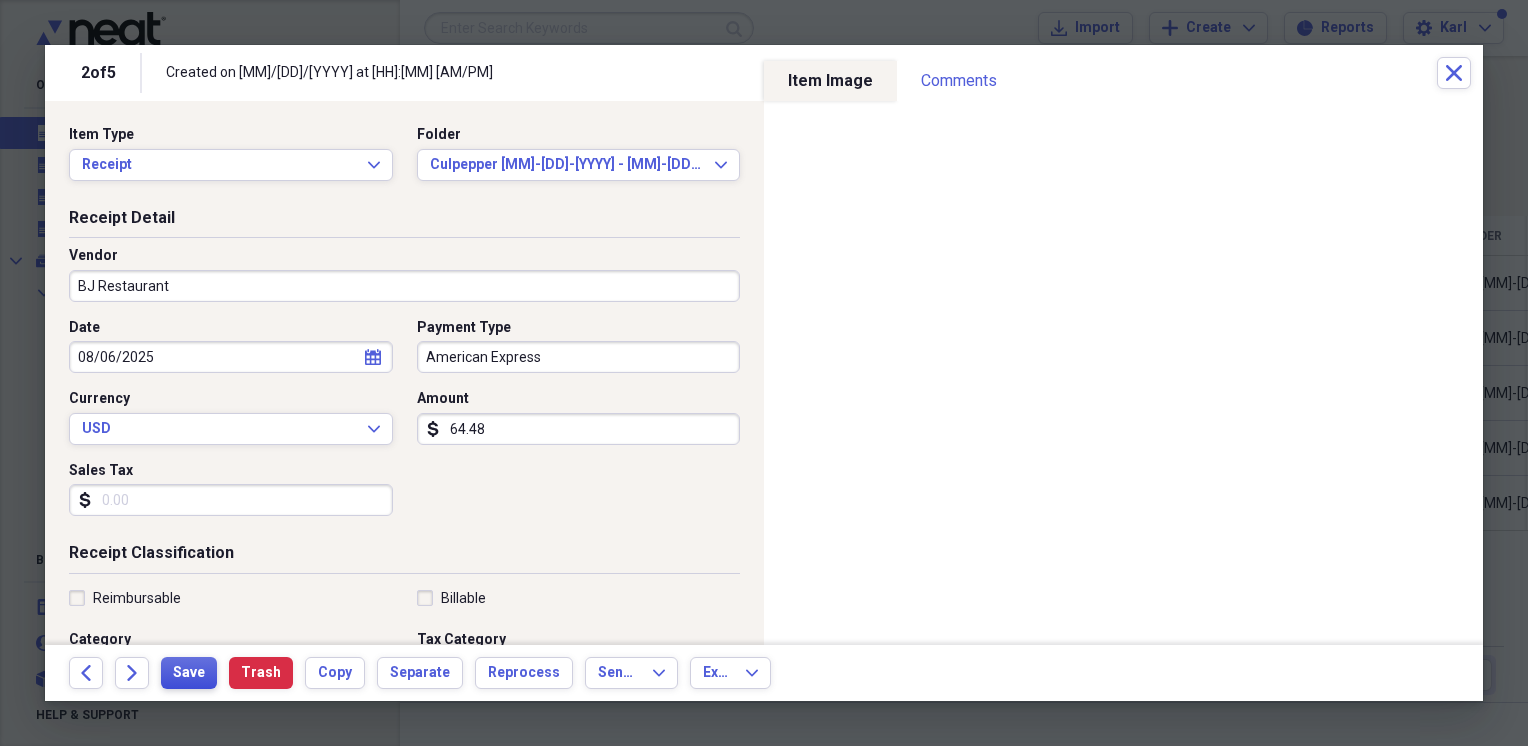 type on "BJ Restaurant" 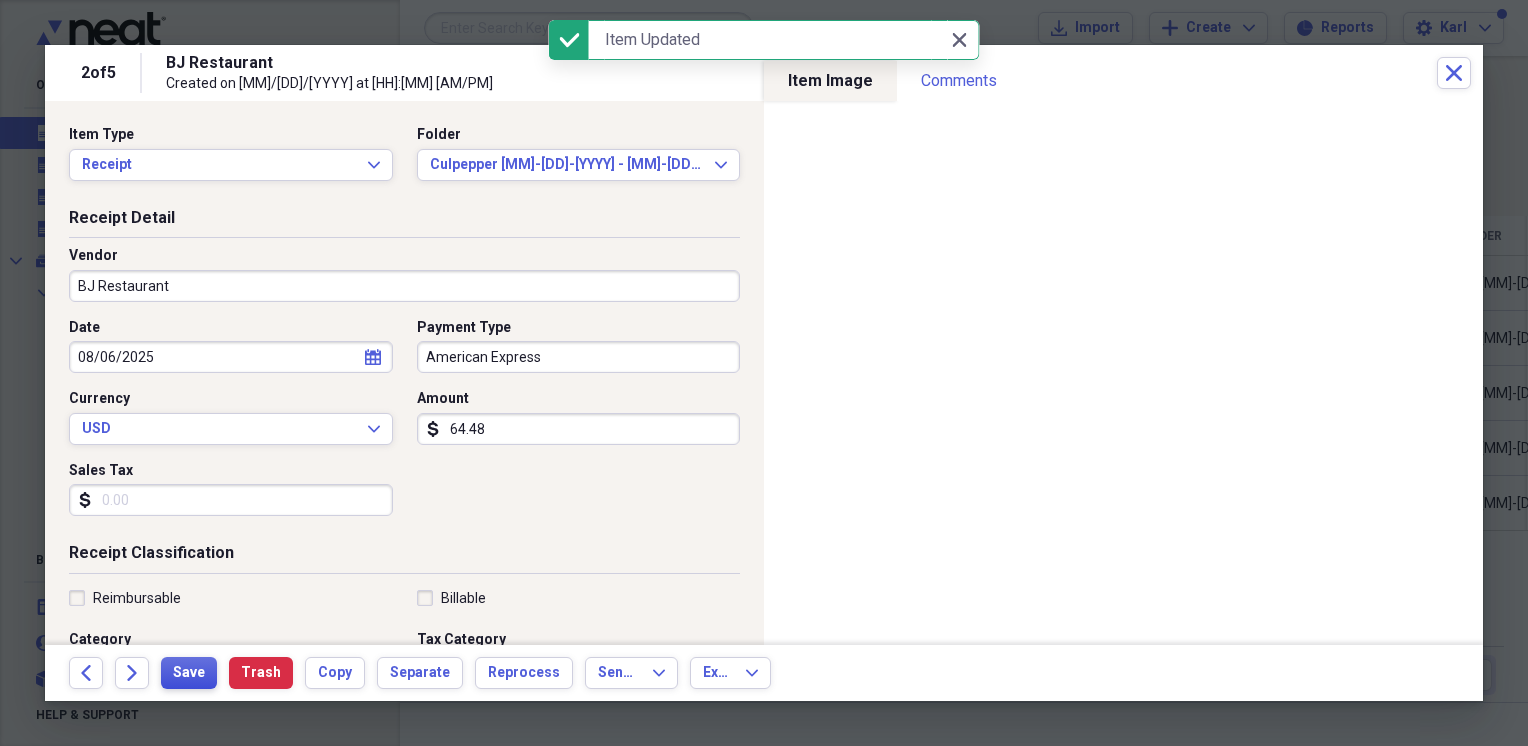 click on "Save" at bounding box center (189, 673) 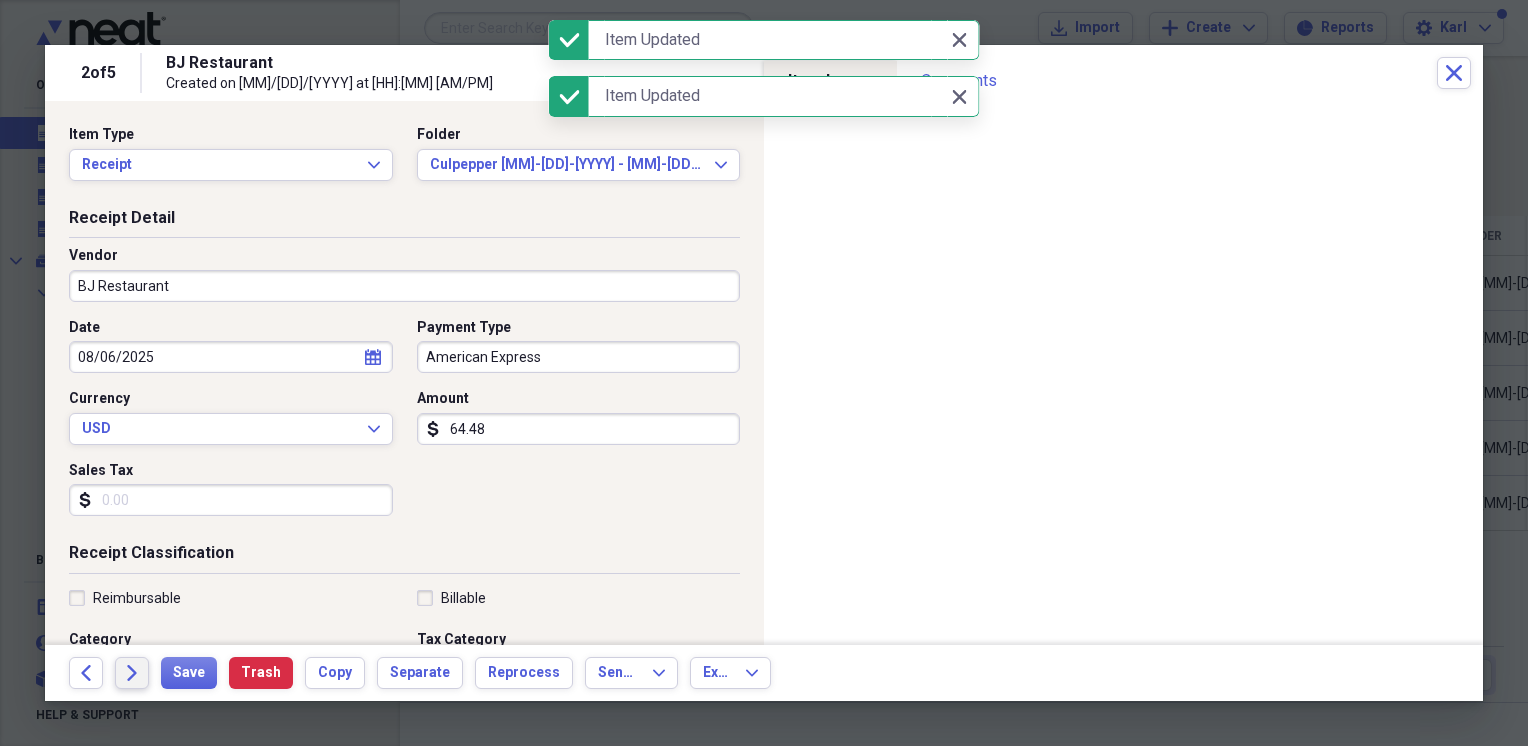click on "Forward" 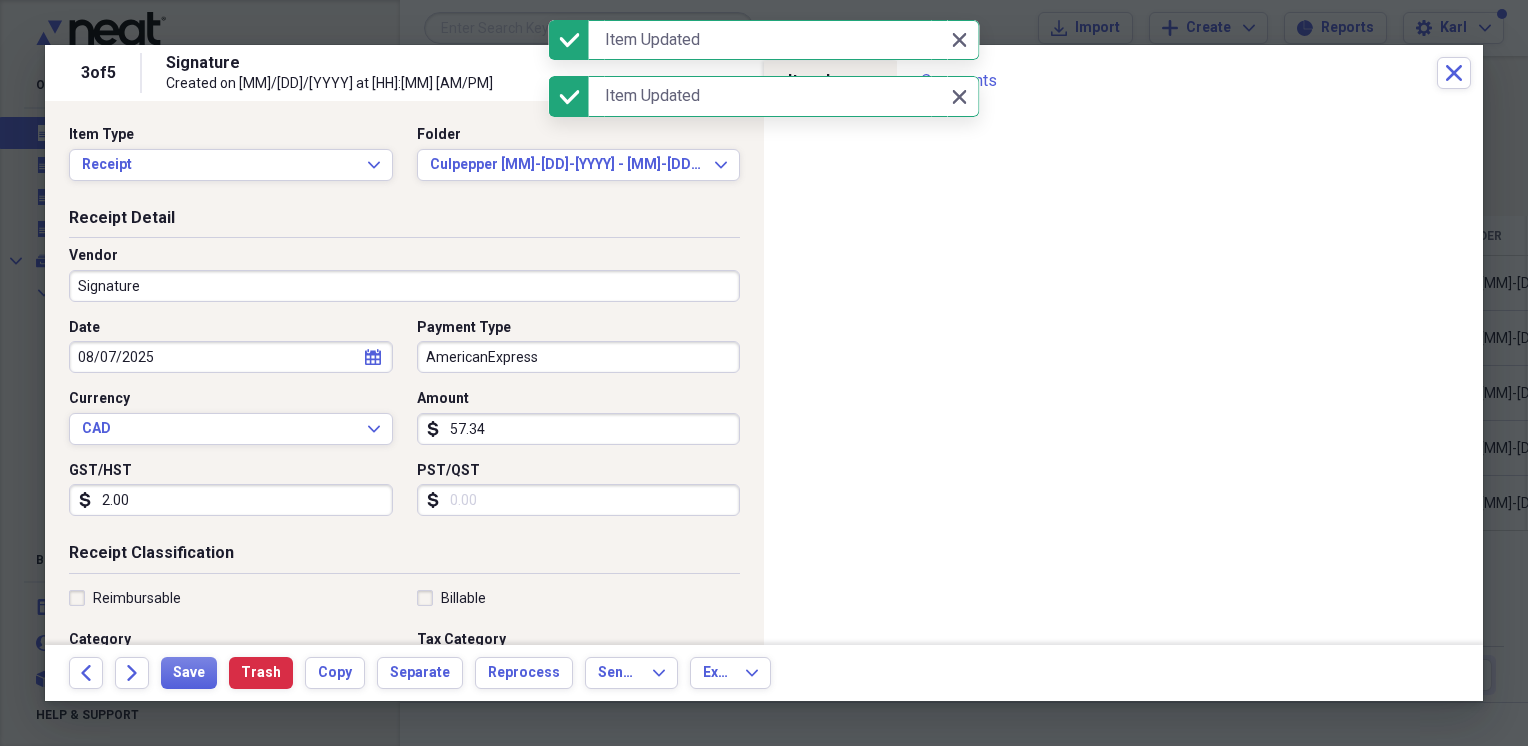 click on "AmericanExpress" at bounding box center [579, 357] 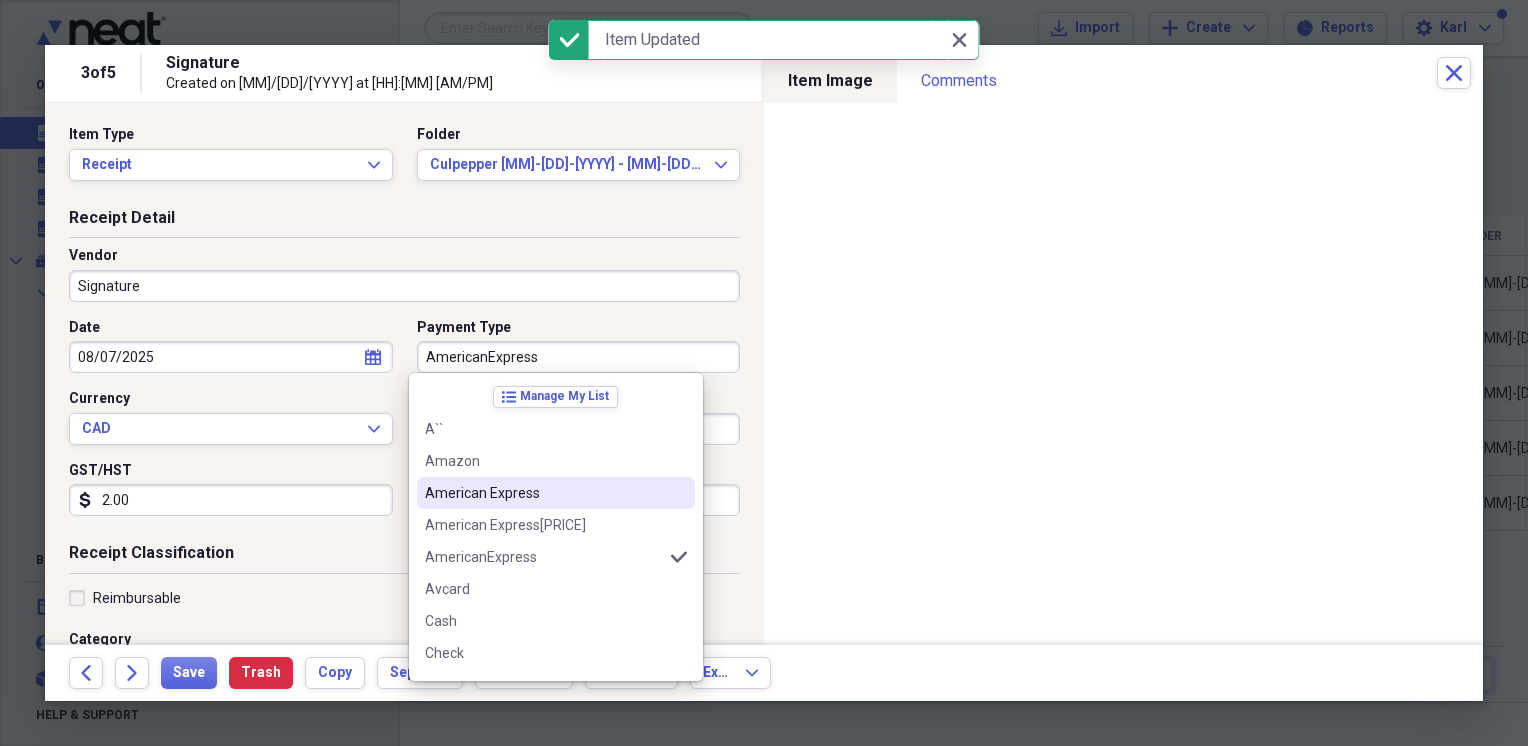 drag, startPoint x: 508, startPoint y: 492, endPoint x: 546, endPoint y: 476, distance: 41.231056 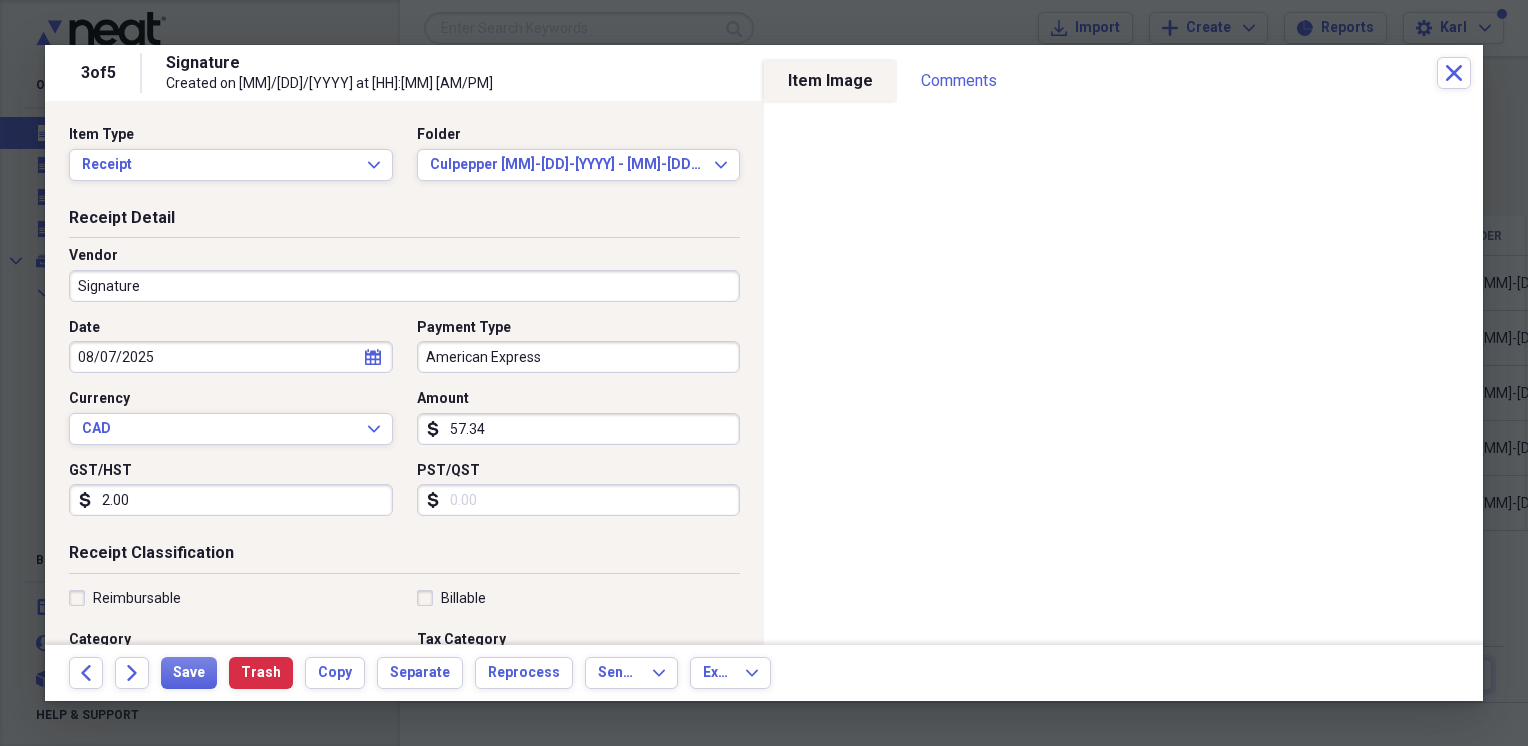 click on "Signature" at bounding box center (404, 286) 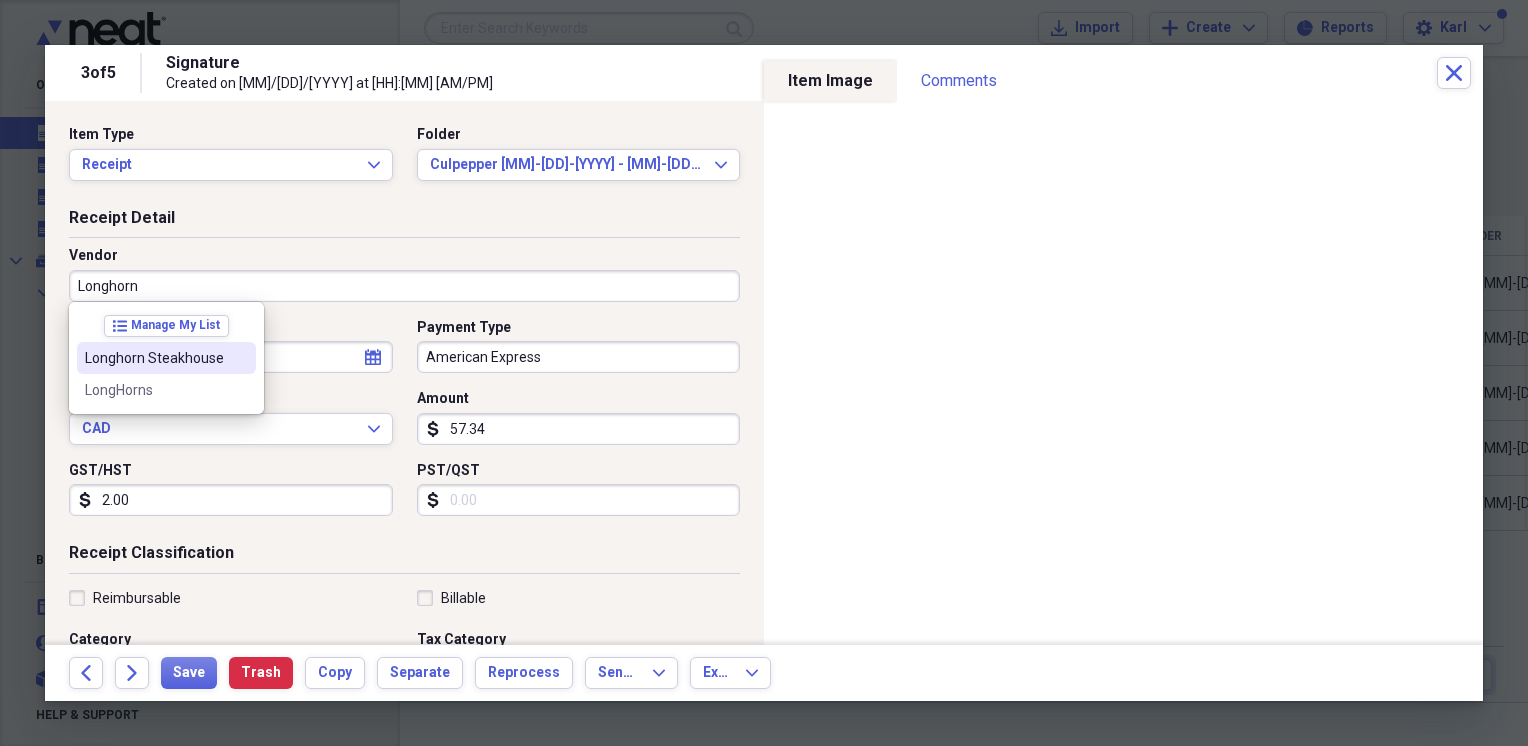 click on "Longhorn Steakhouse" at bounding box center (154, 358) 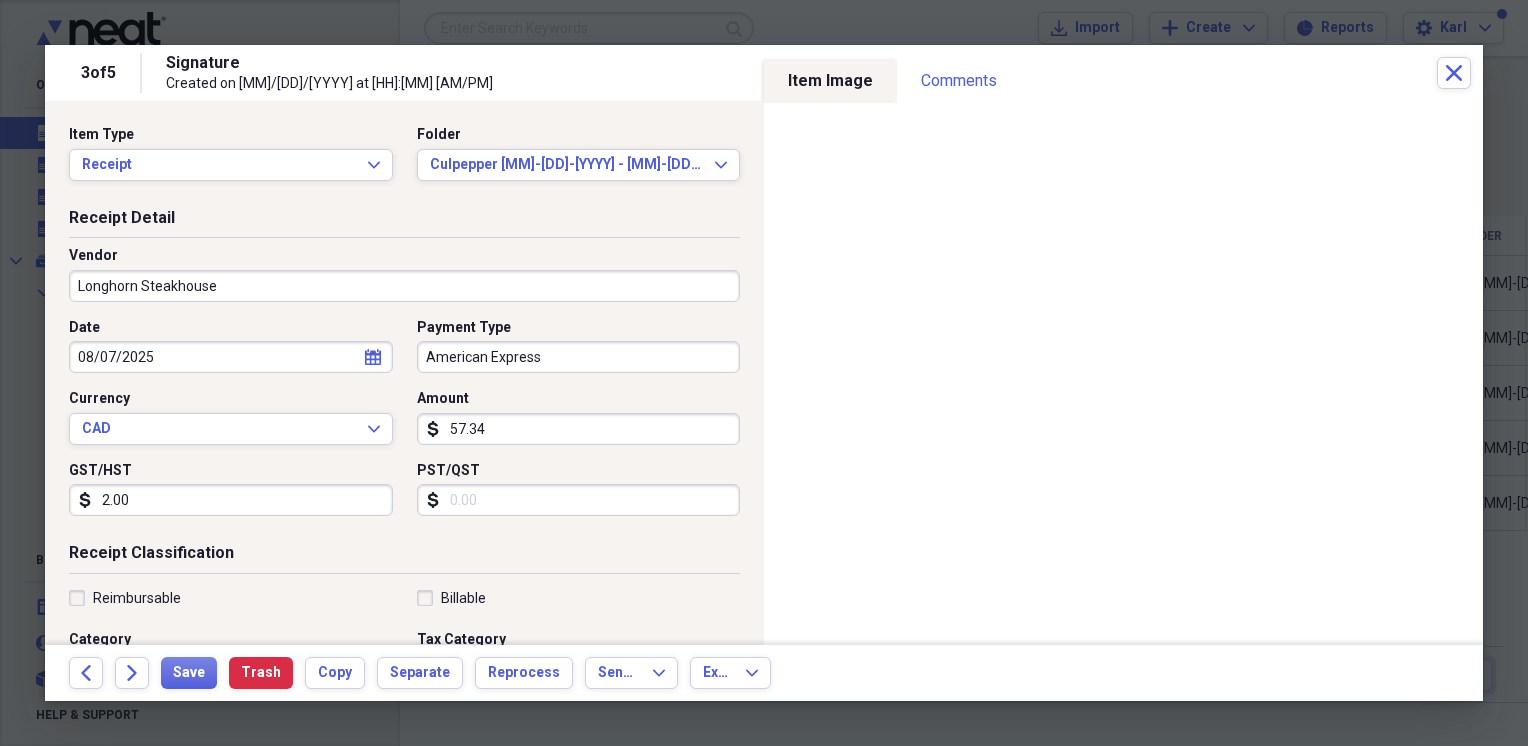 type on "Meals/Restaurants" 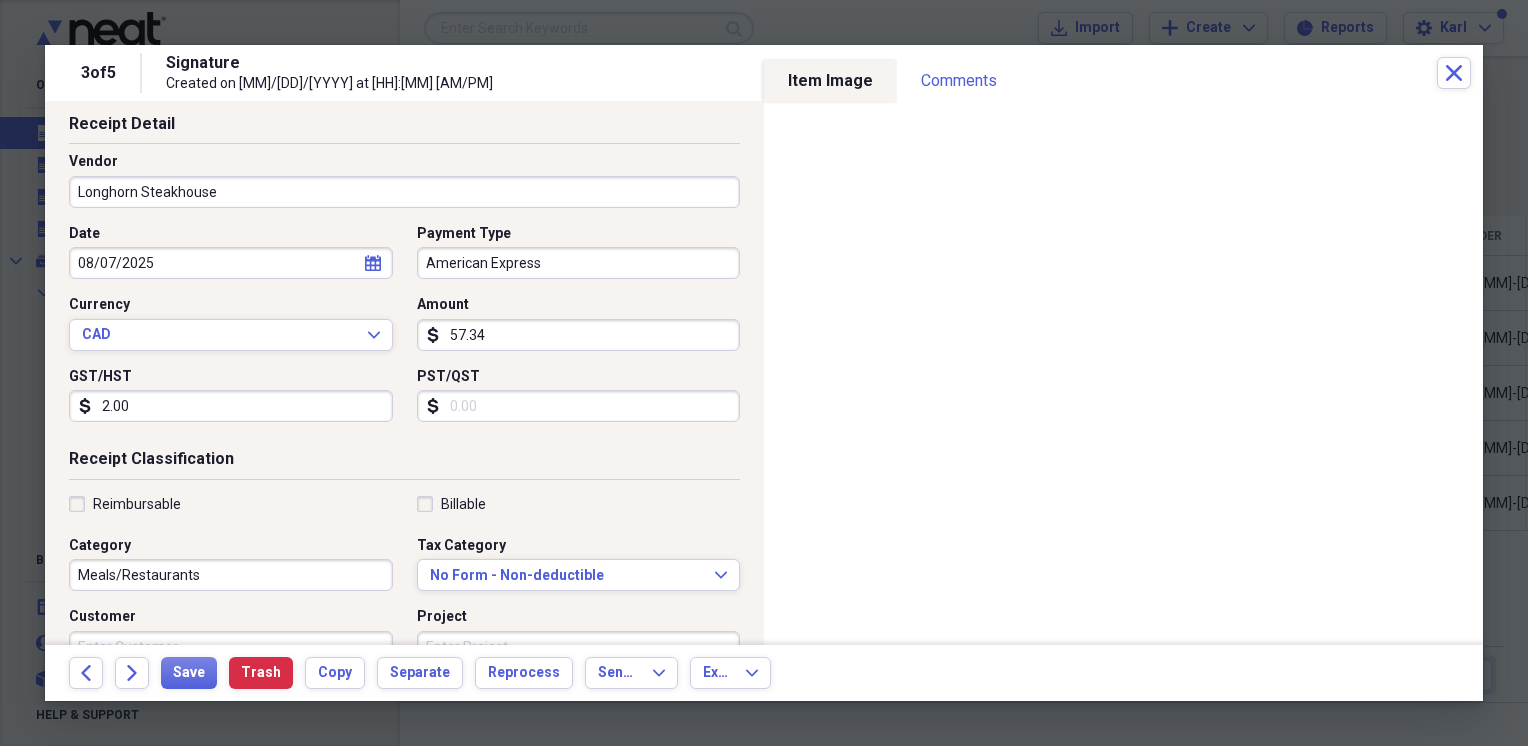 scroll, scrollTop: 0, scrollLeft: 0, axis: both 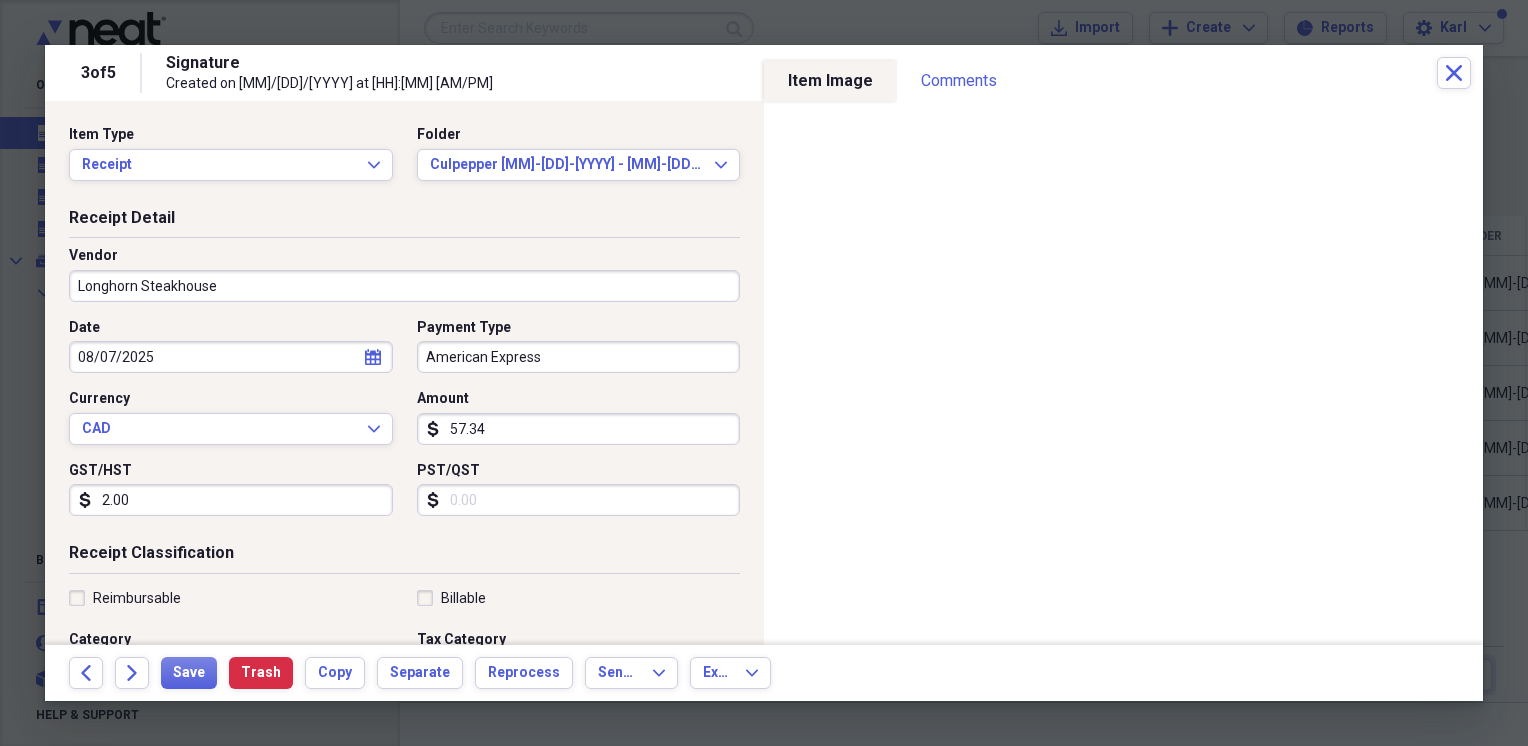 click on "57.34" at bounding box center [579, 429] 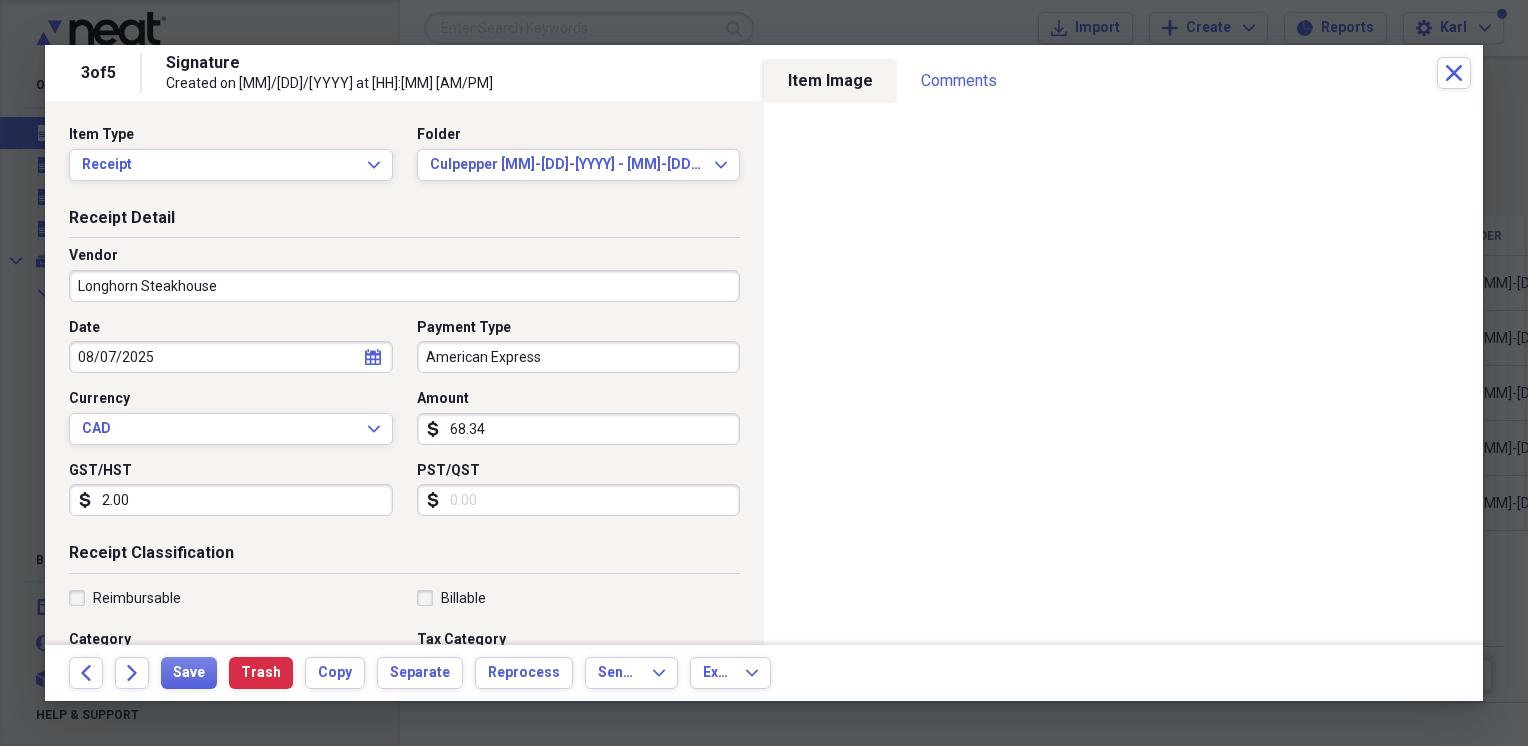 type on "68.34" 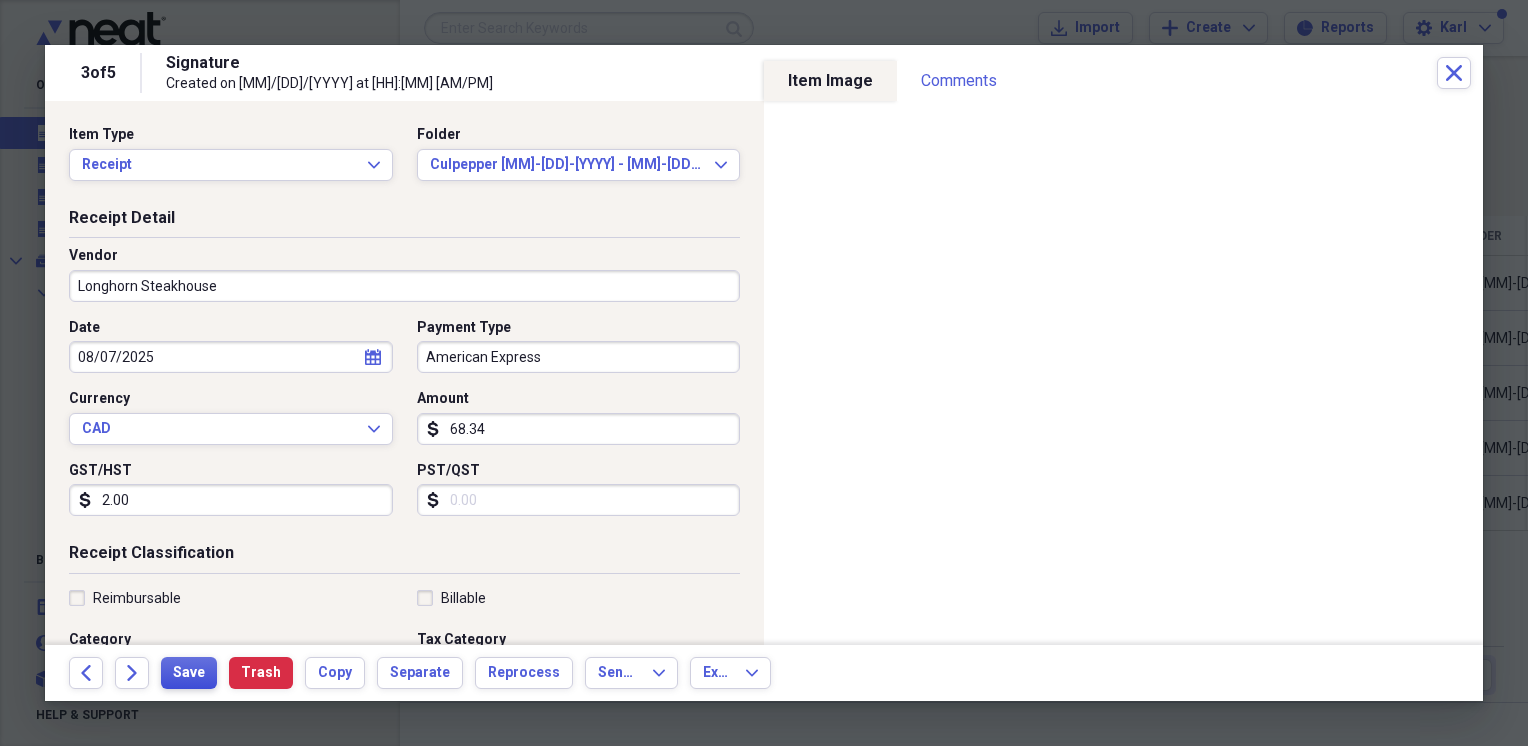 click on "Save" at bounding box center (189, 673) 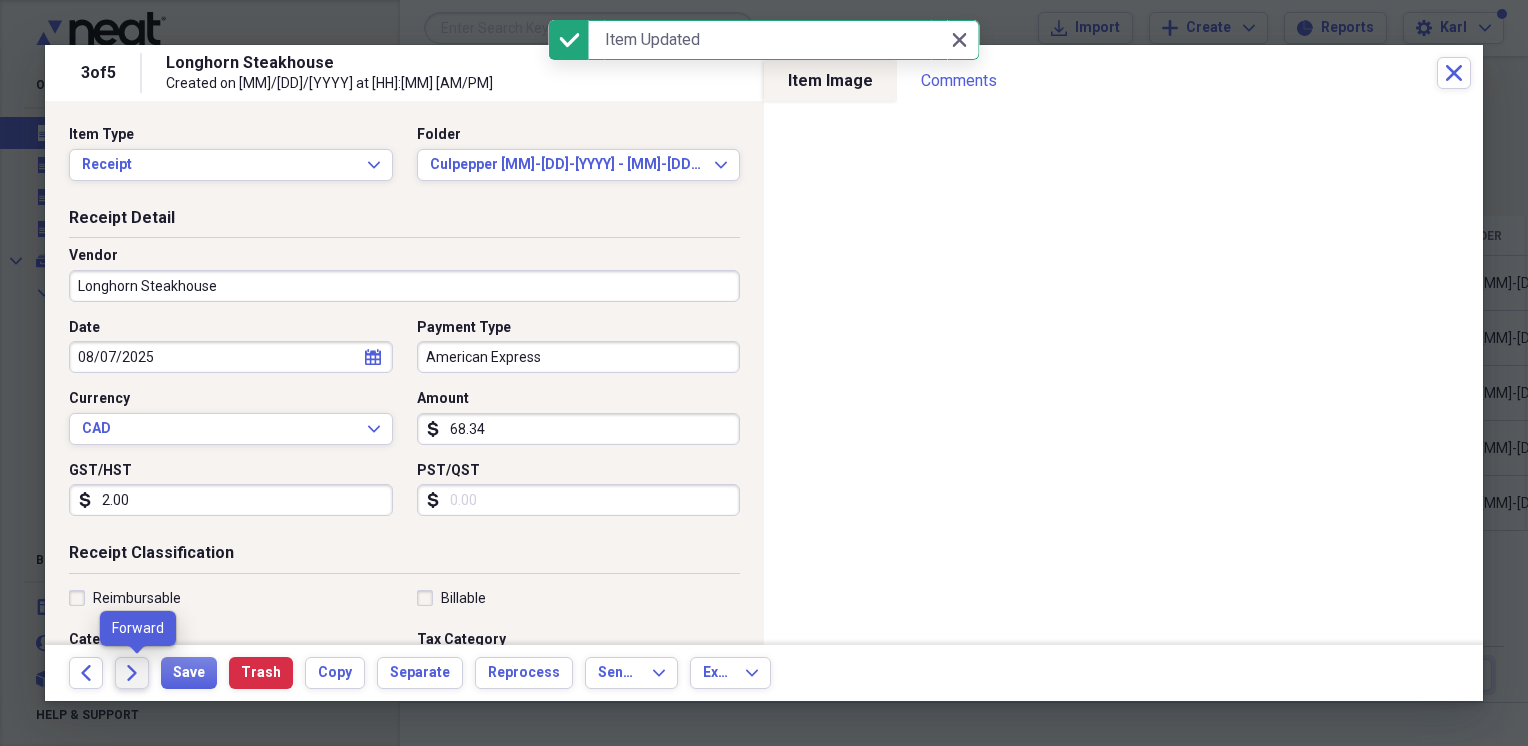 click on "Forward" 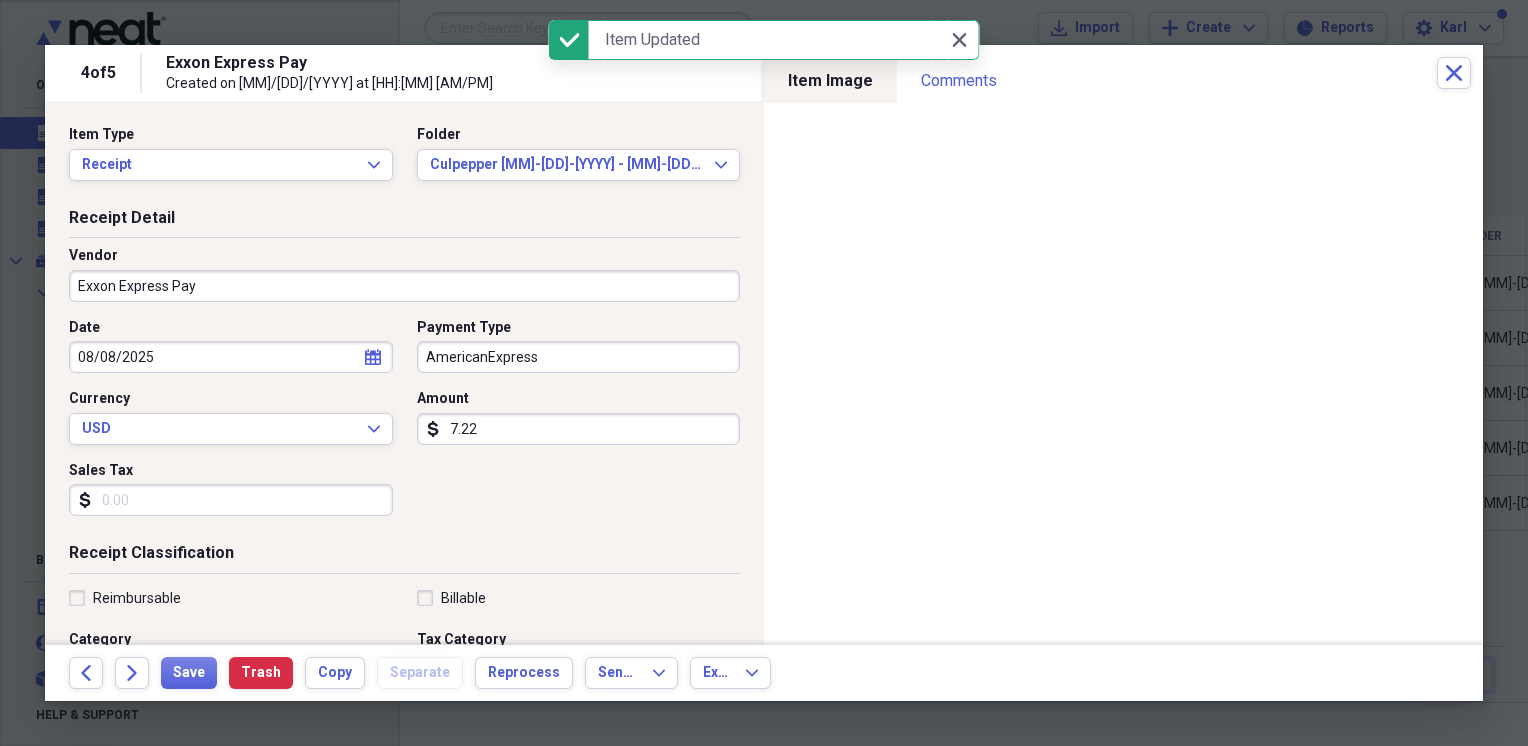 click on "AmericanExpress" at bounding box center (579, 357) 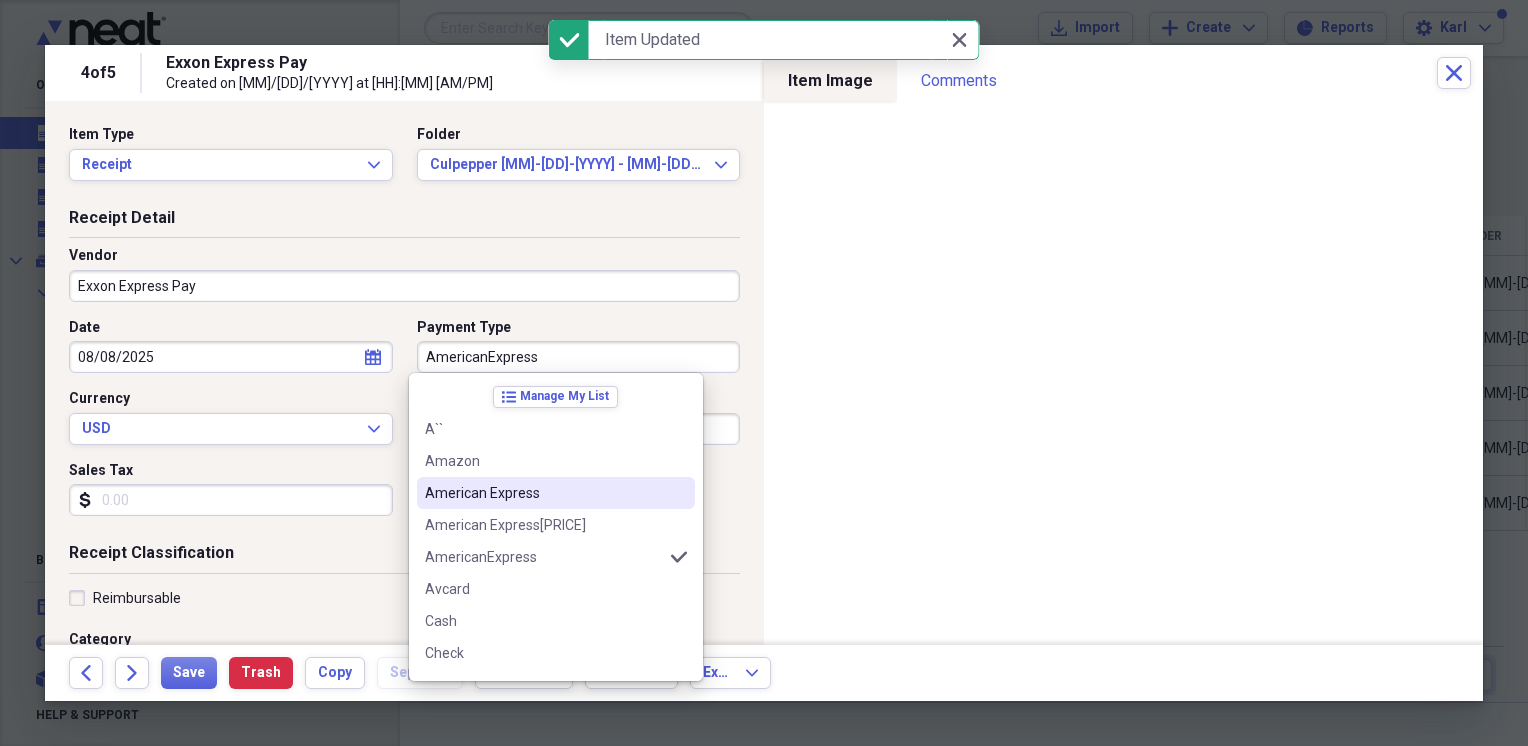 click on "American Express" at bounding box center (544, 493) 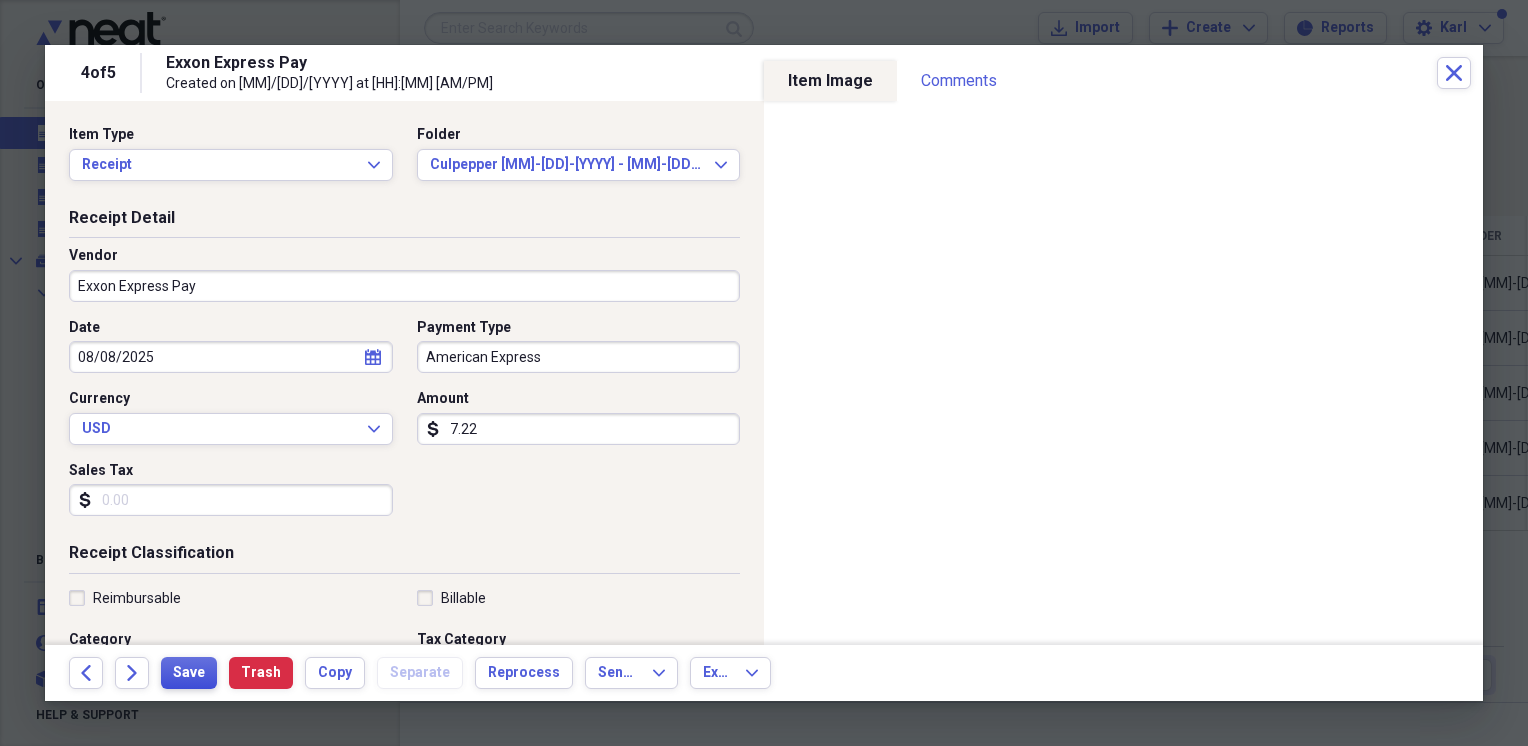 click on "Save" at bounding box center [189, 673] 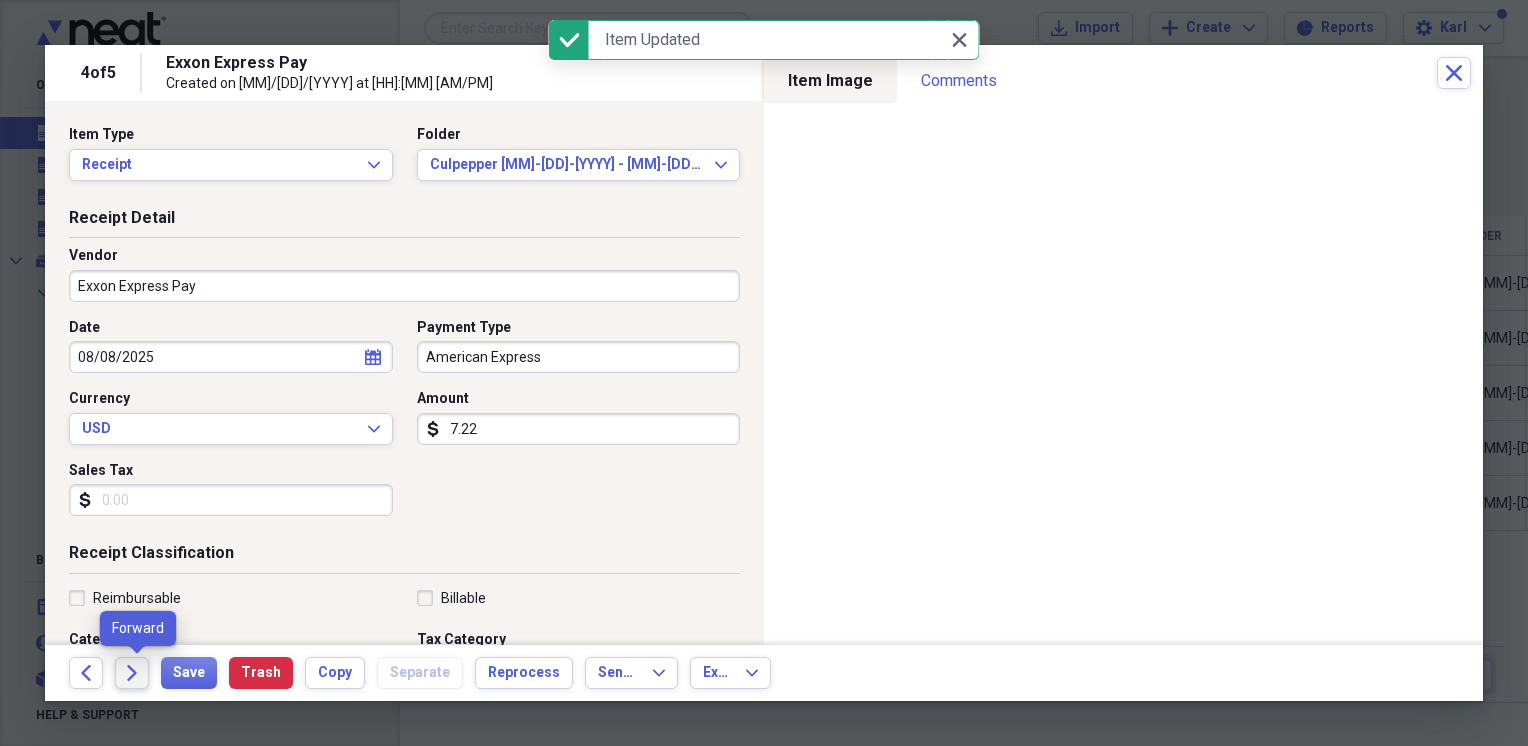 click on "Forward" 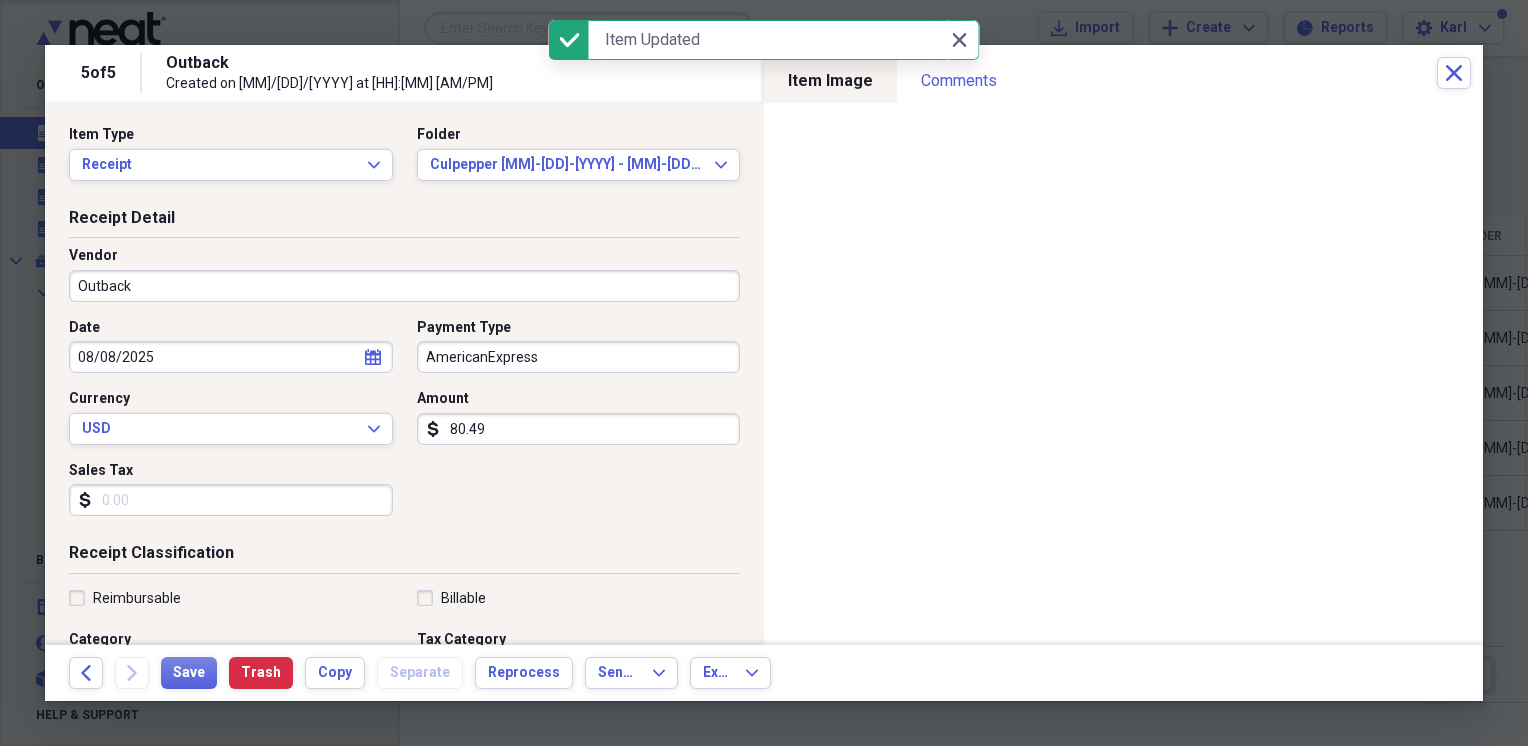 click on "AmericanExpress" at bounding box center (579, 357) 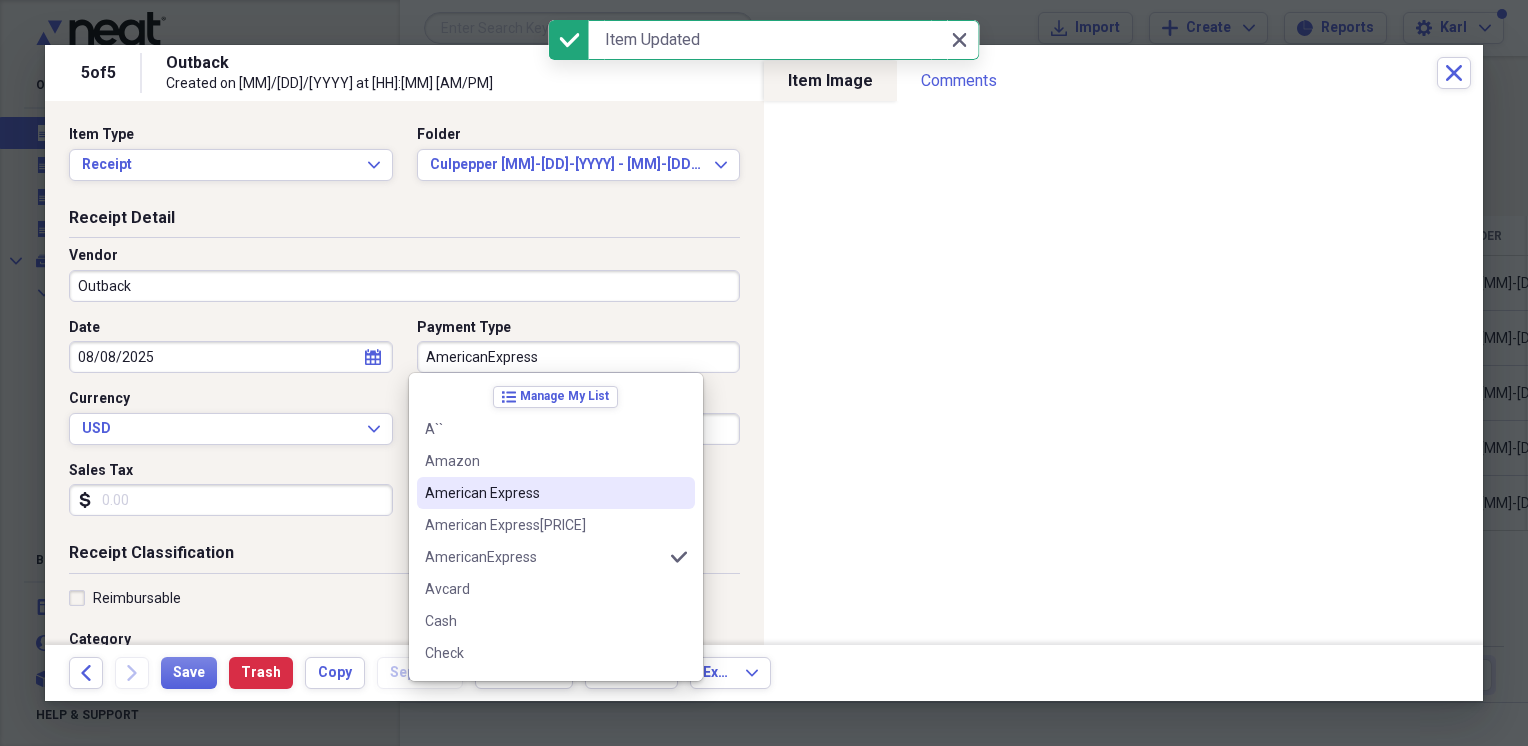 click on "American Express" at bounding box center (556, 493) 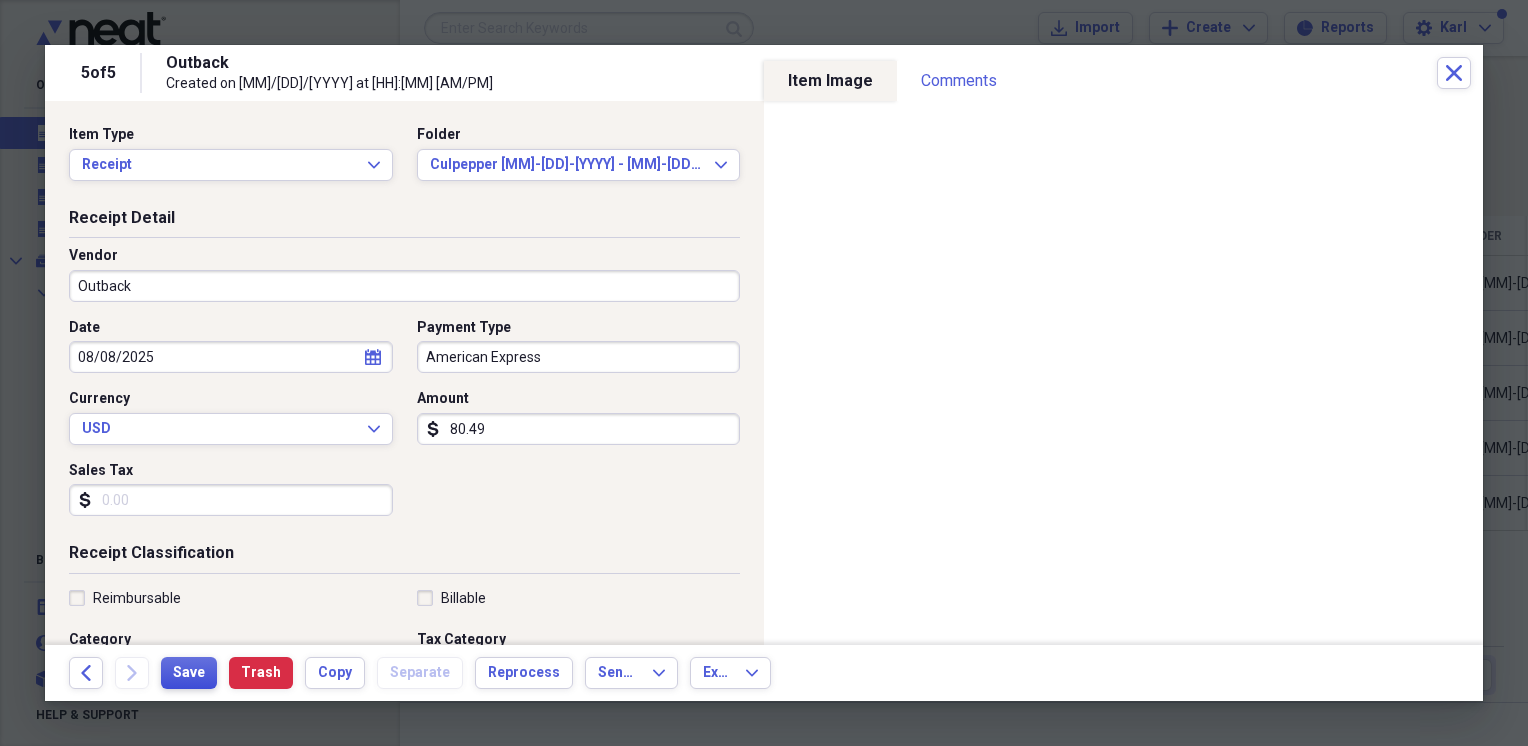 click on "Save" at bounding box center [189, 673] 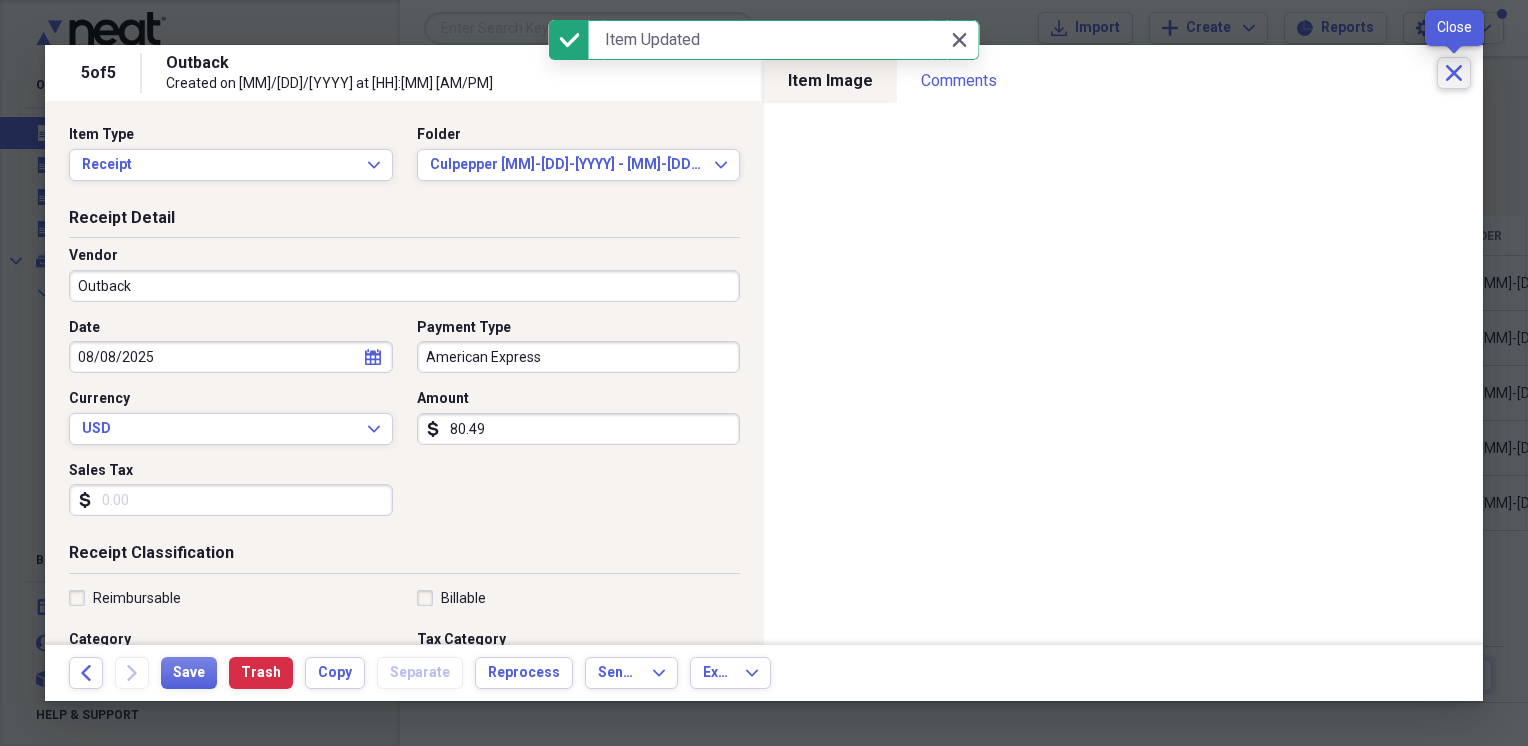 click 